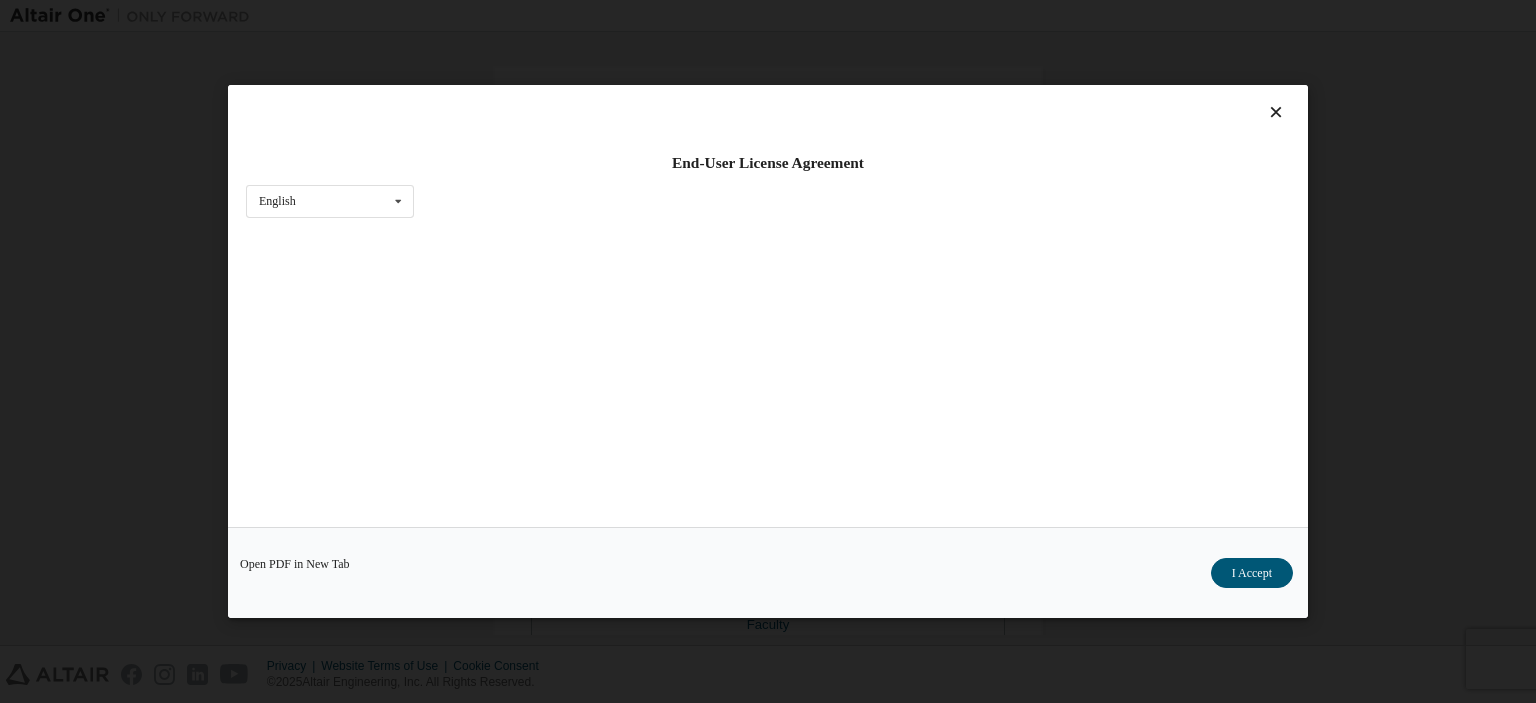 scroll, scrollTop: 0, scrollLeft: 0, axis: both 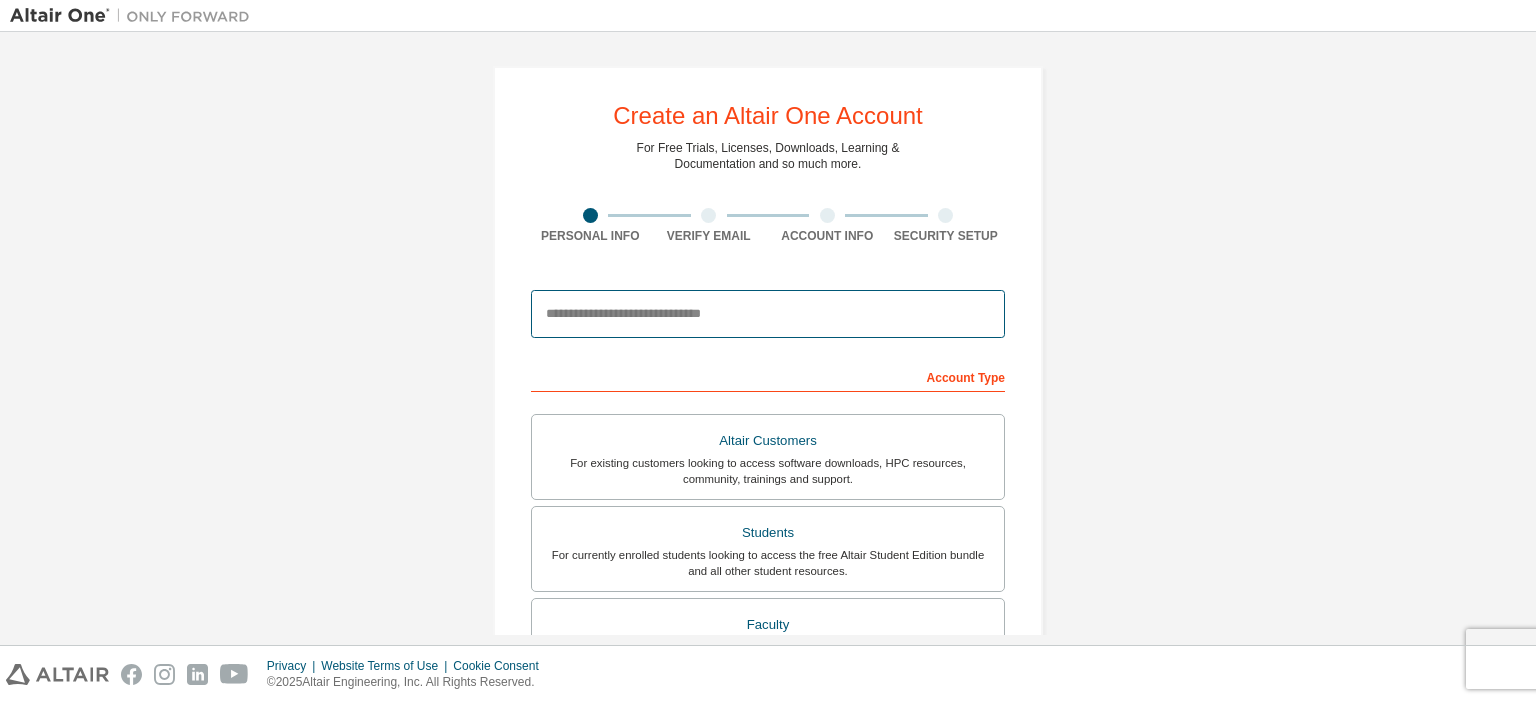 click at bounding box center [768, 314] 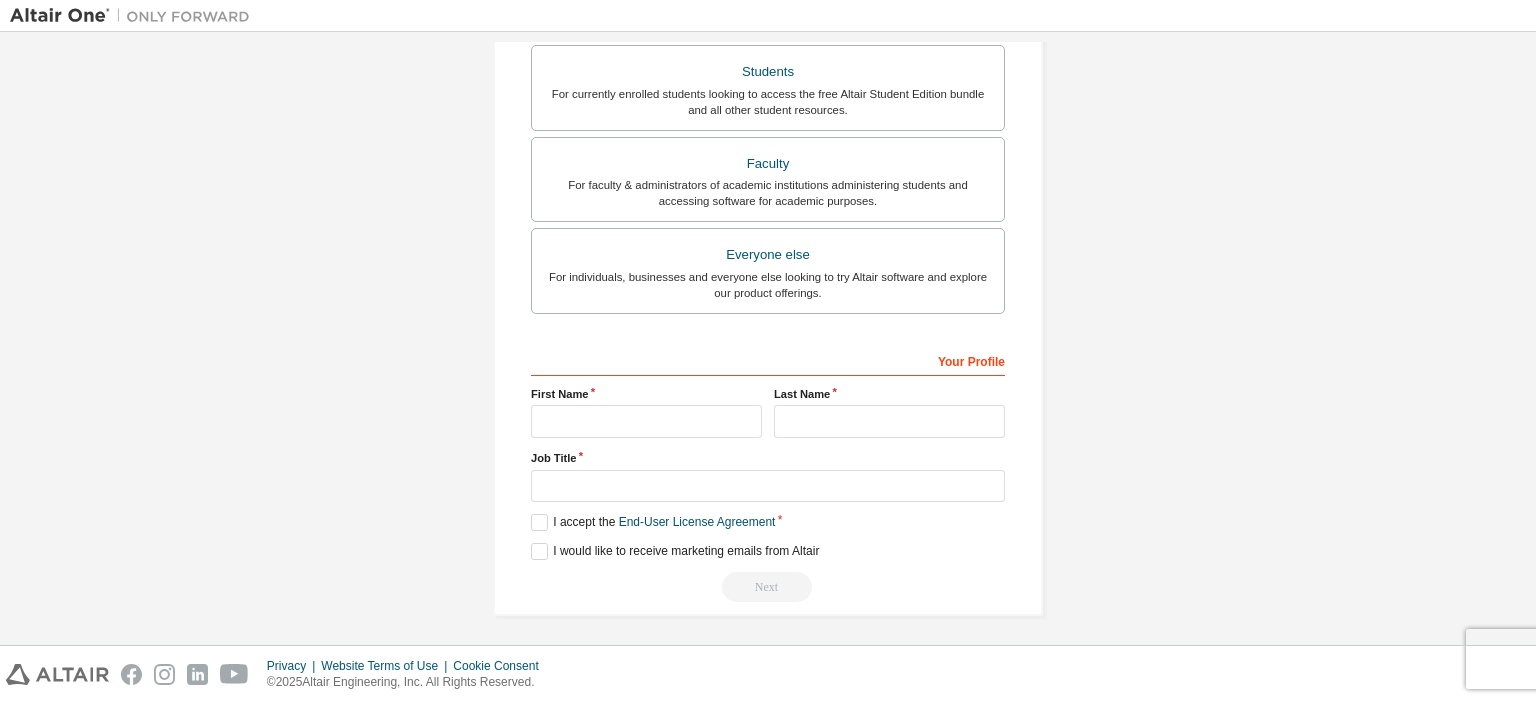 click on "Create an Altair One Account For Free Trials, Licenses, Downloads, Learning &  Documentation and so much more. Personal Info Verify Email Account Info Security Setup This is a federated email. No need to register a new account. You should be able to  login  by using your company's SSO credentials. Email already exists. Please try to  login  instead. Account Type Altair Customers For existing customers looking to access software downloads, HPC resources, community, trainings and support. Students For currently enrolled students looking to access the free Altair Student Edition bundle and all other student resources. Faculty For faculty & administrators of academic institutions administering students and accessing software for academic purposes. Everyone else For individuals, businesses and everyone else looking to try Altair software and explore our product offerings. Your Profile First Name Last Name Job Title Please provide State/Province to help us route sales and support resources to you more efficiently." at bounding box center (768, 110) 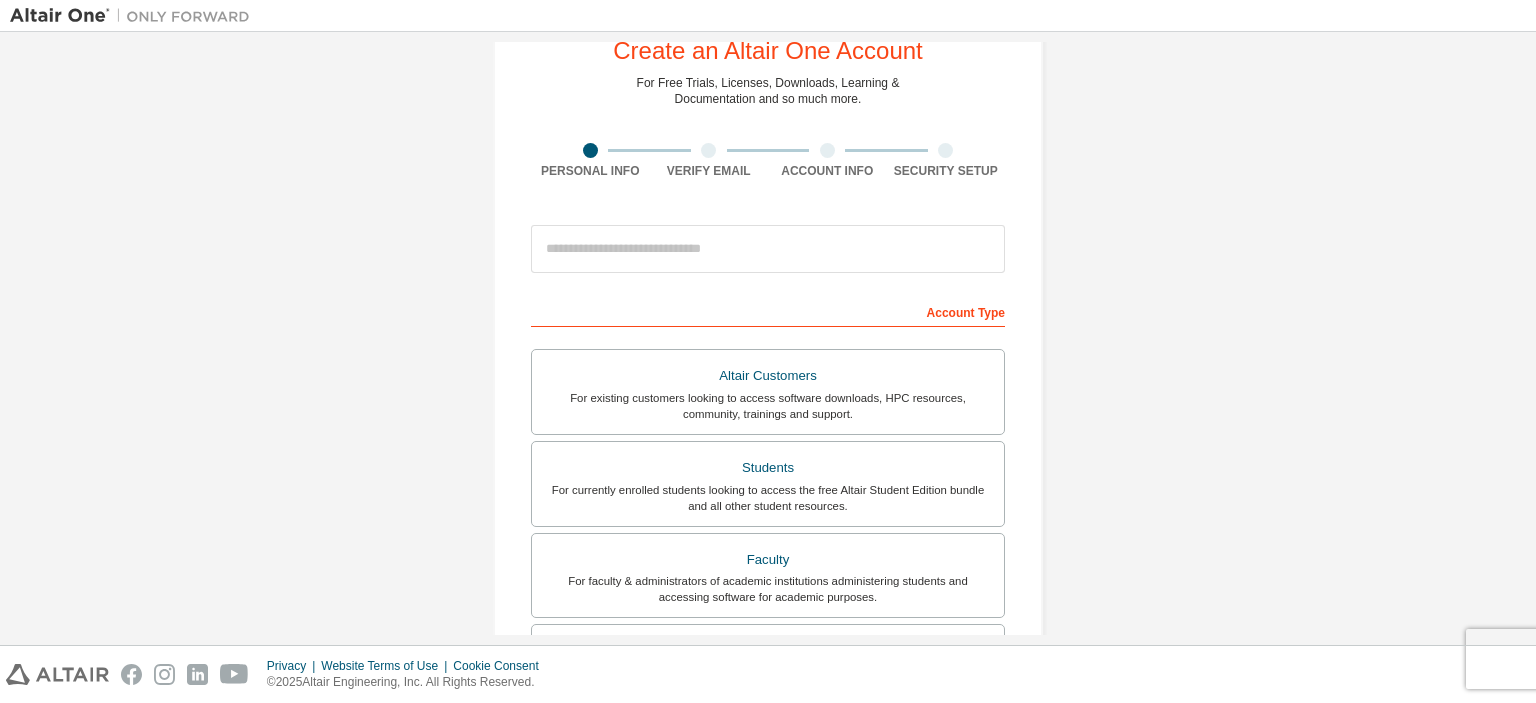 scroll, scrollTop: 61, scrollLeft: 0, axis: vertical 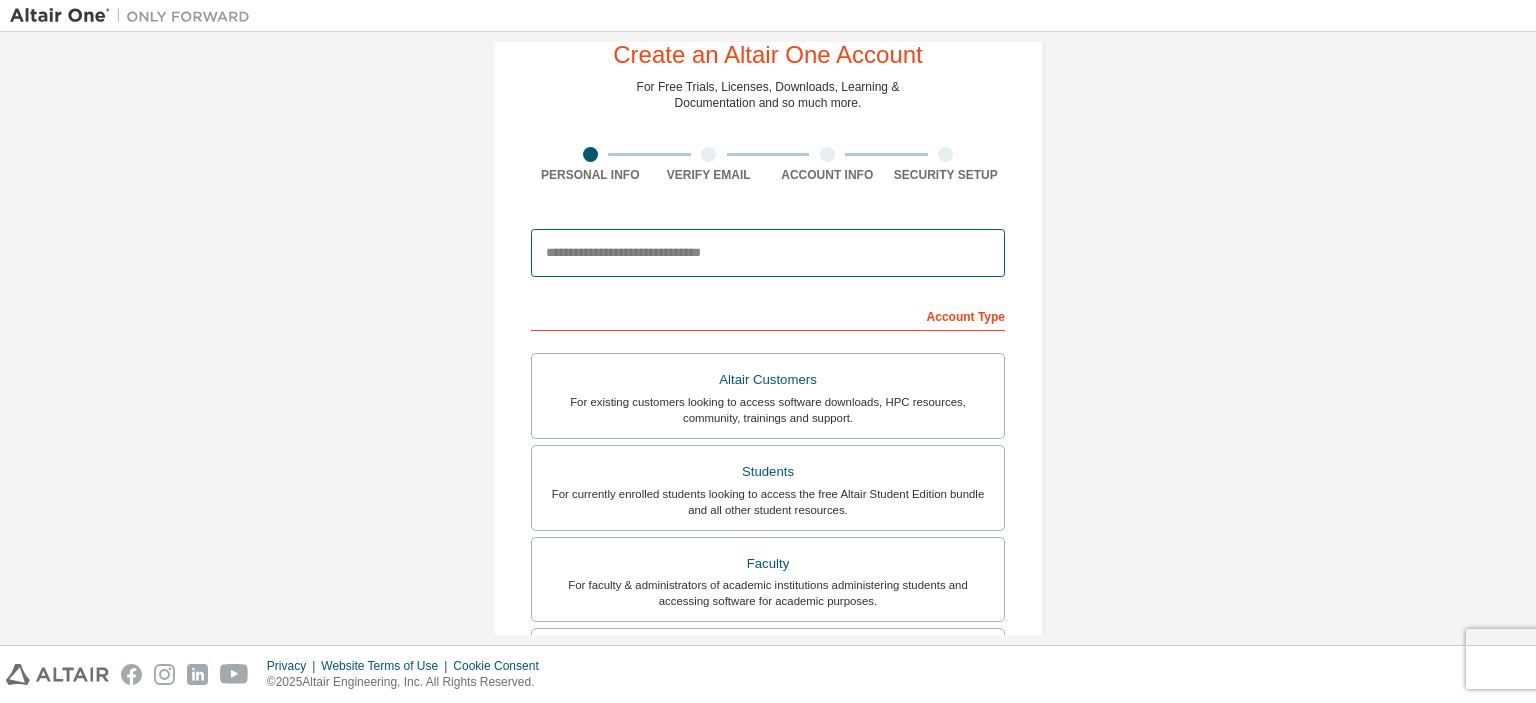 click at bounding box center [768, 253] 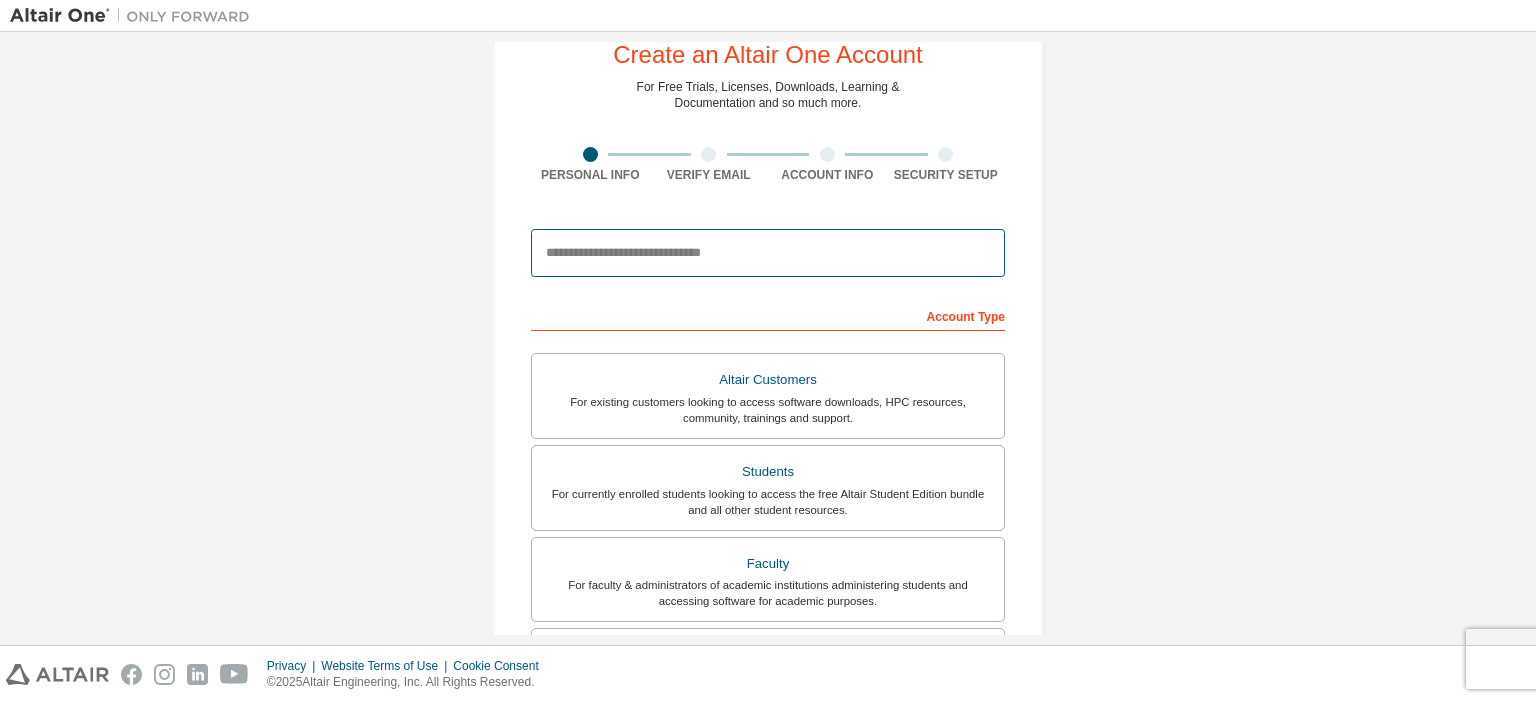 type on "**********" 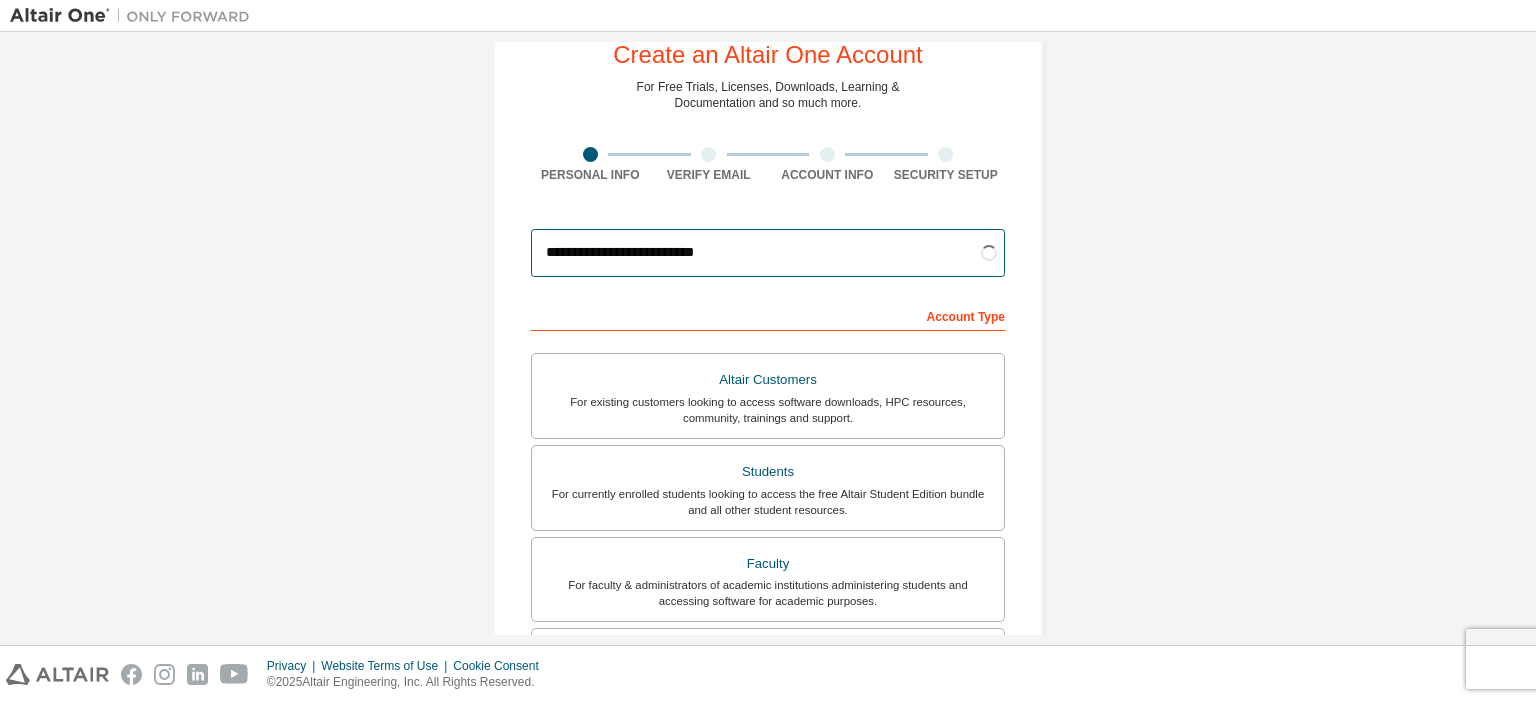 scroll, scrollTop: 161, scrollLeft: 0, axis: vertical 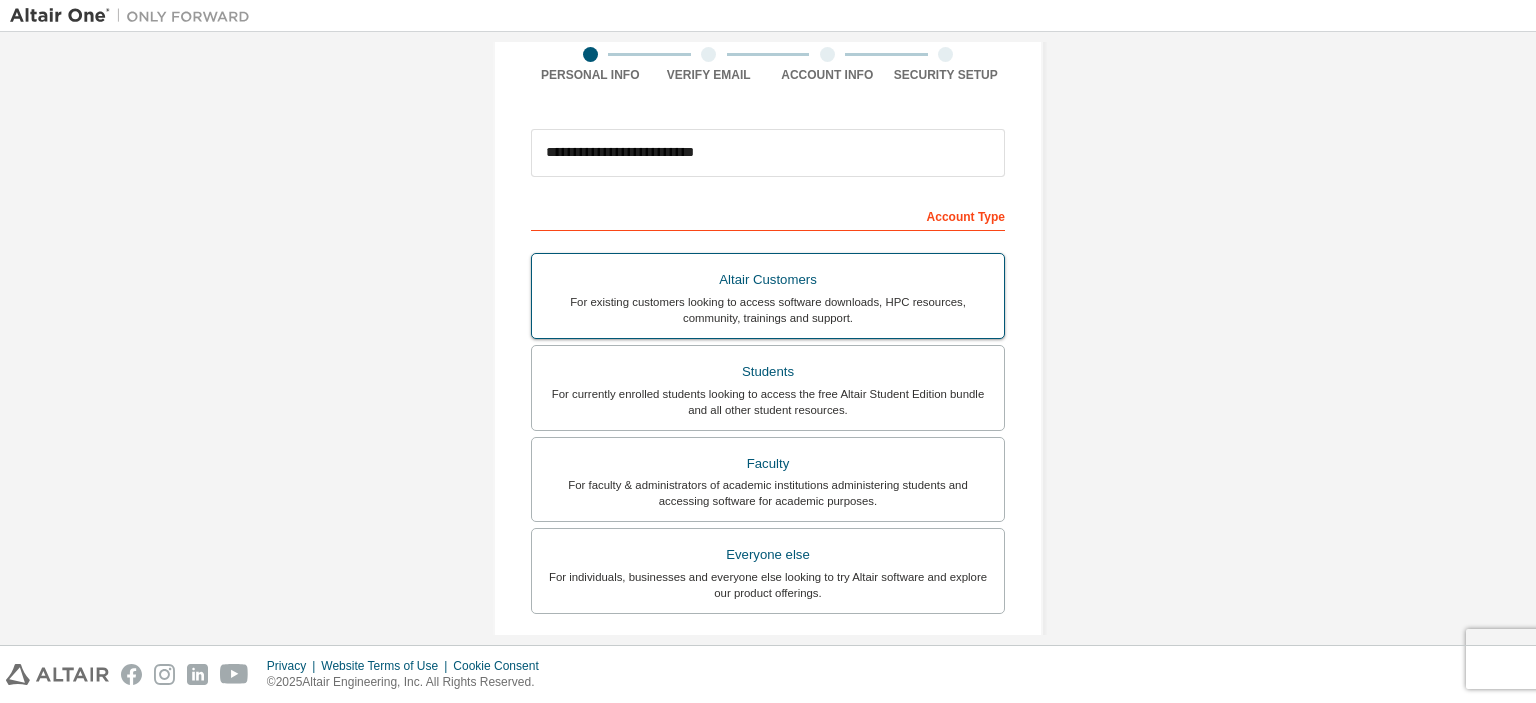 click on "Altair Customers" at bounding box center [768, 280] 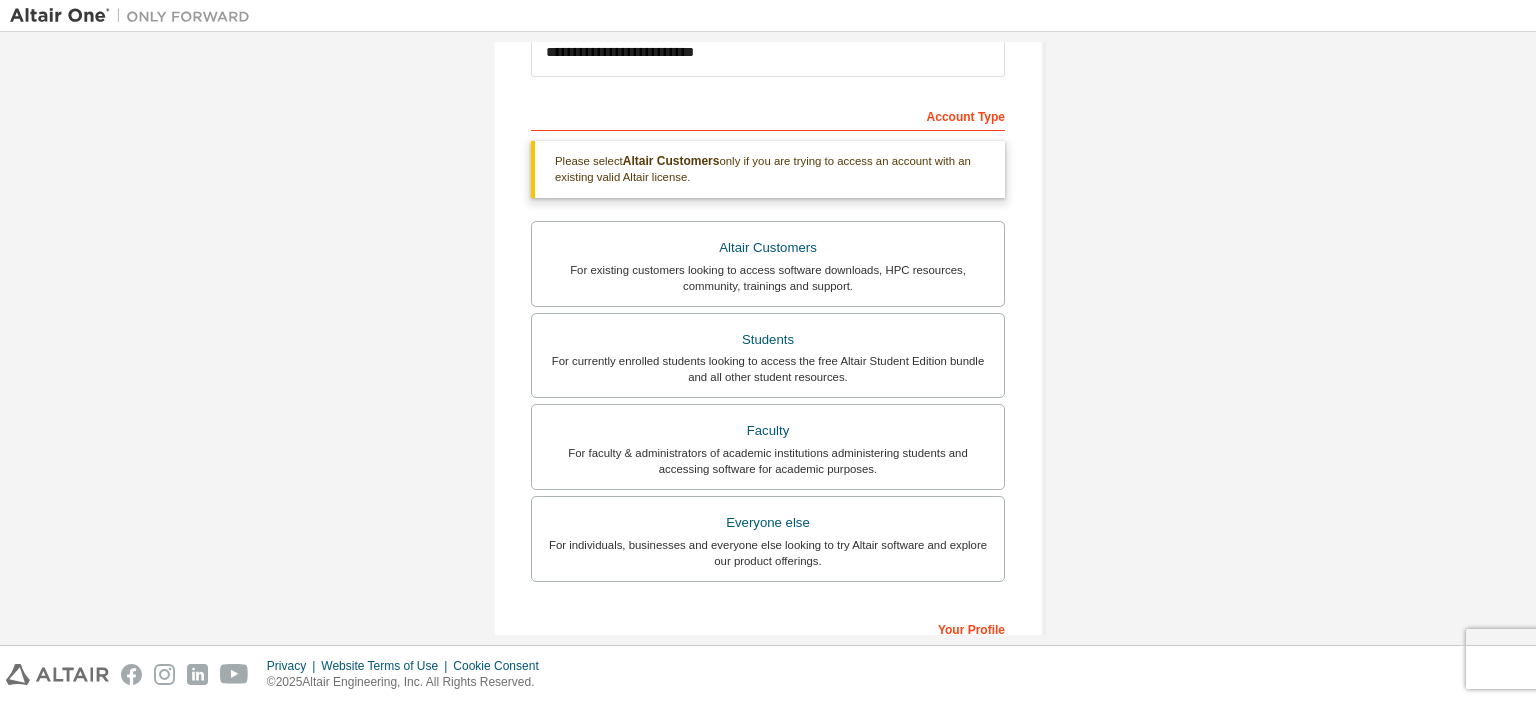 scroll, scrollTop: 530, scrollLeft: 0, axis: vertical 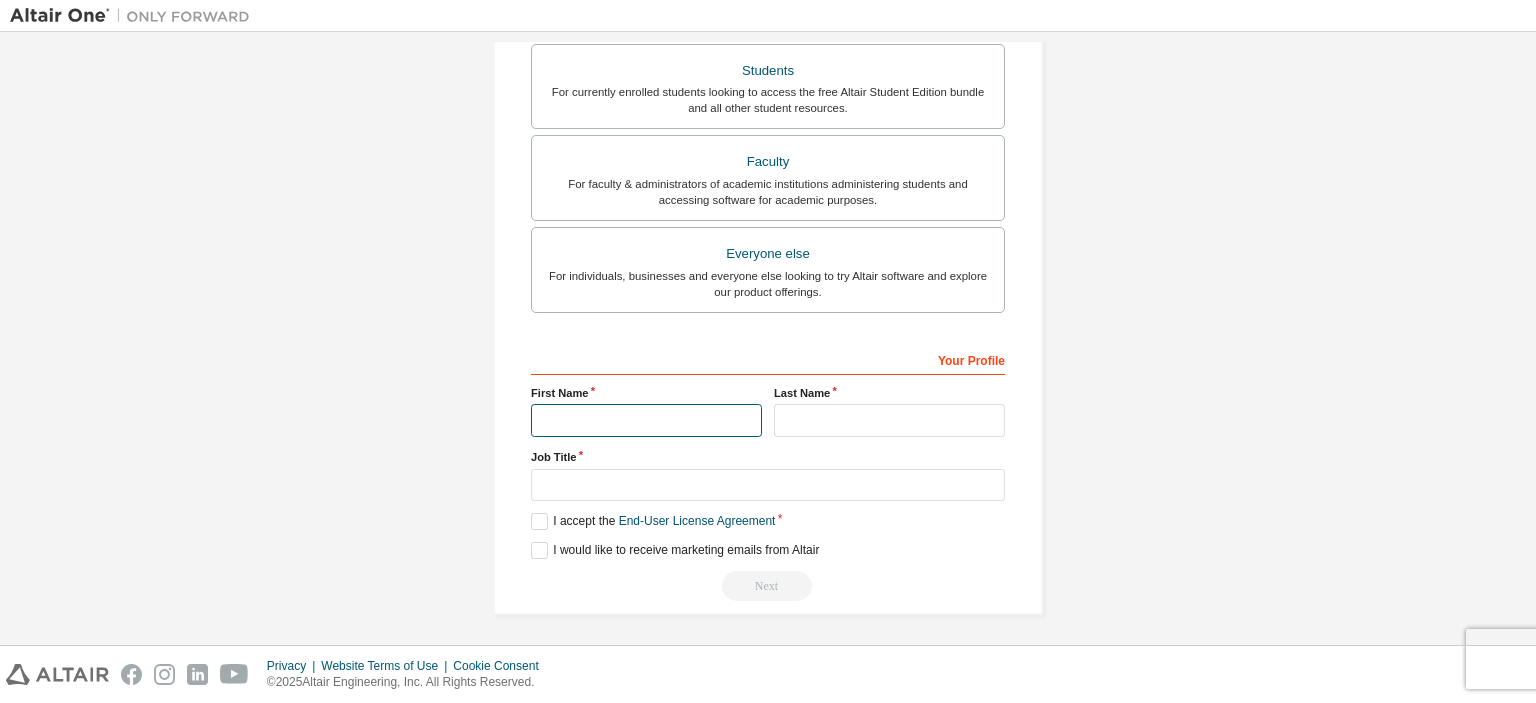 click at bounding box center (646, 420) 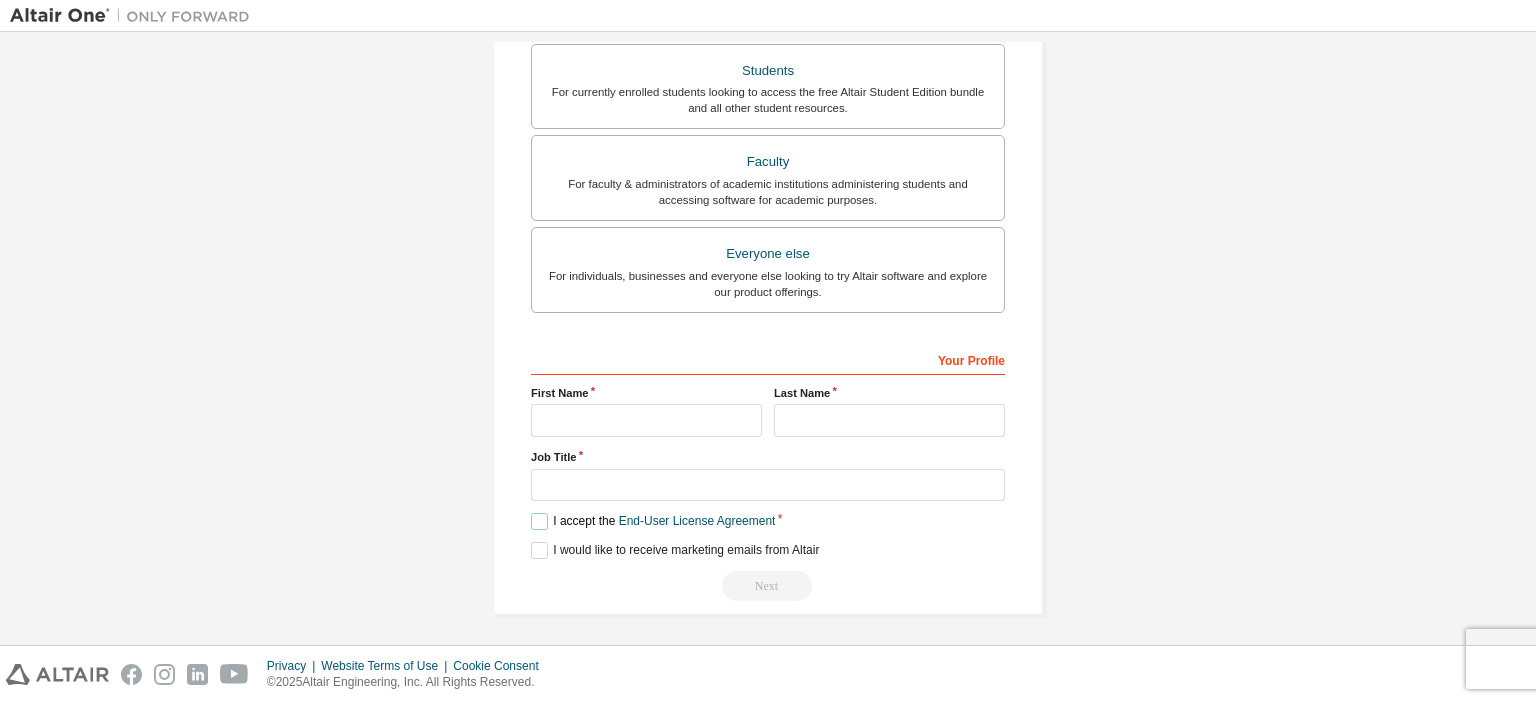 click on "I accept the    End-User License Agreement" at bounding box center (653, 521) 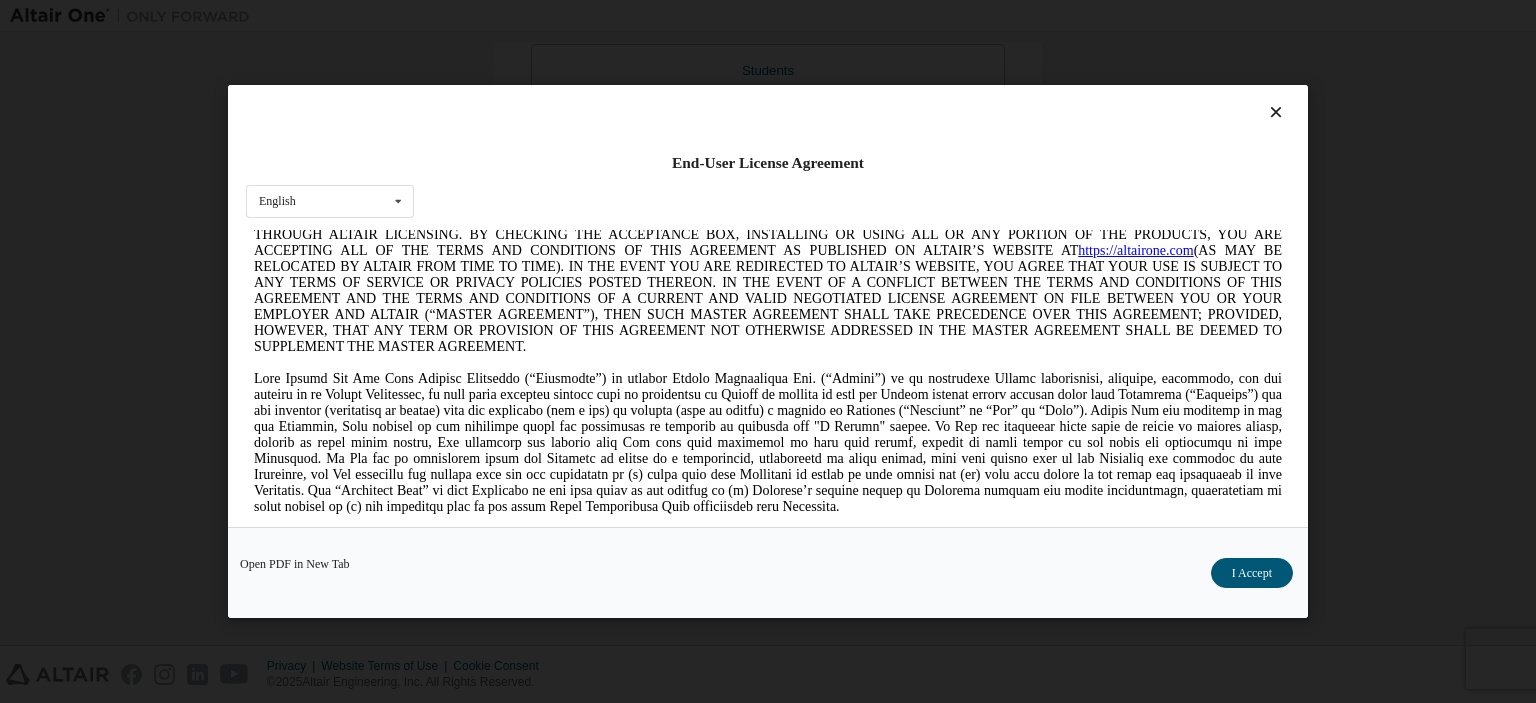 scroll, scrollTop: 0, scrollLeft: 0, axis: both 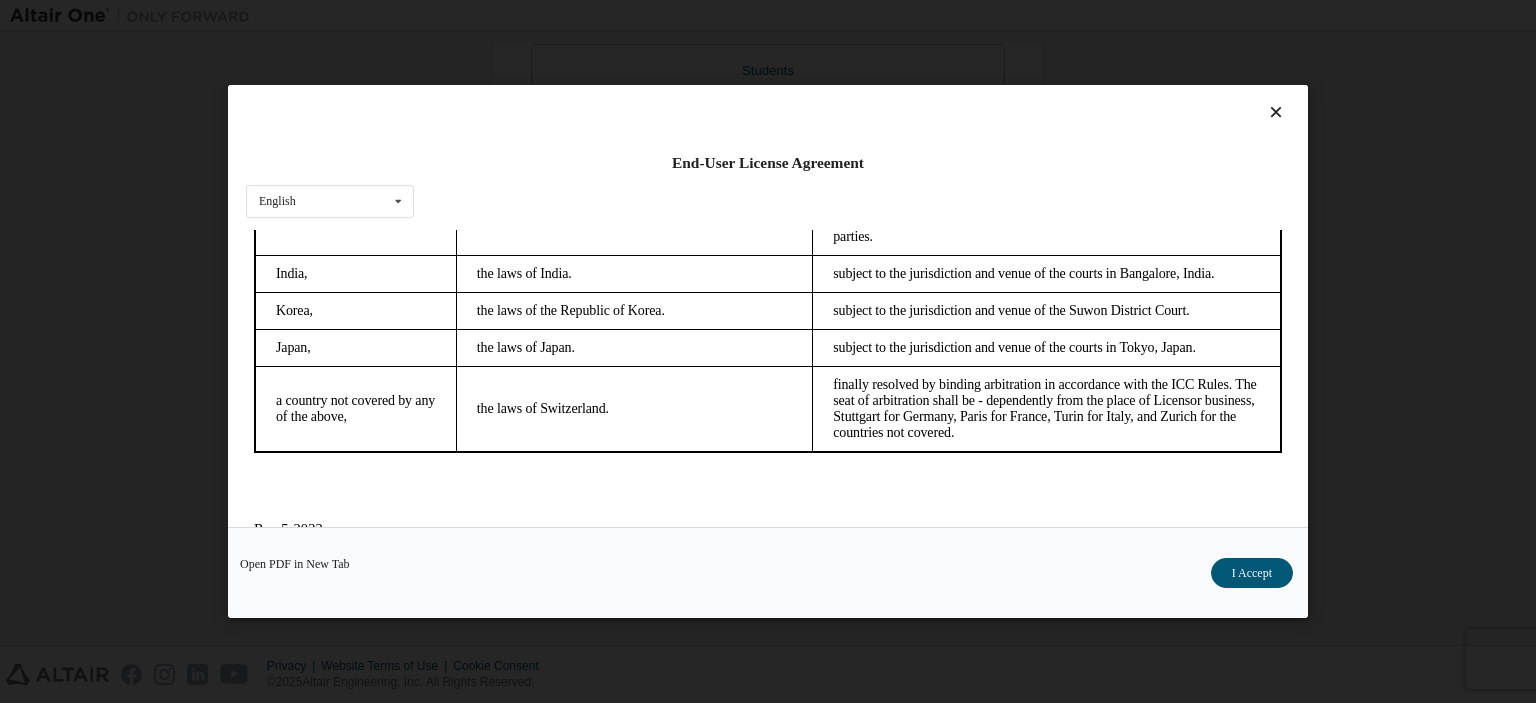 drag, startPoint x: 1273, startPoint y: 258, endPoint x: 1536, endPoint y: 770, distance: 575.59796 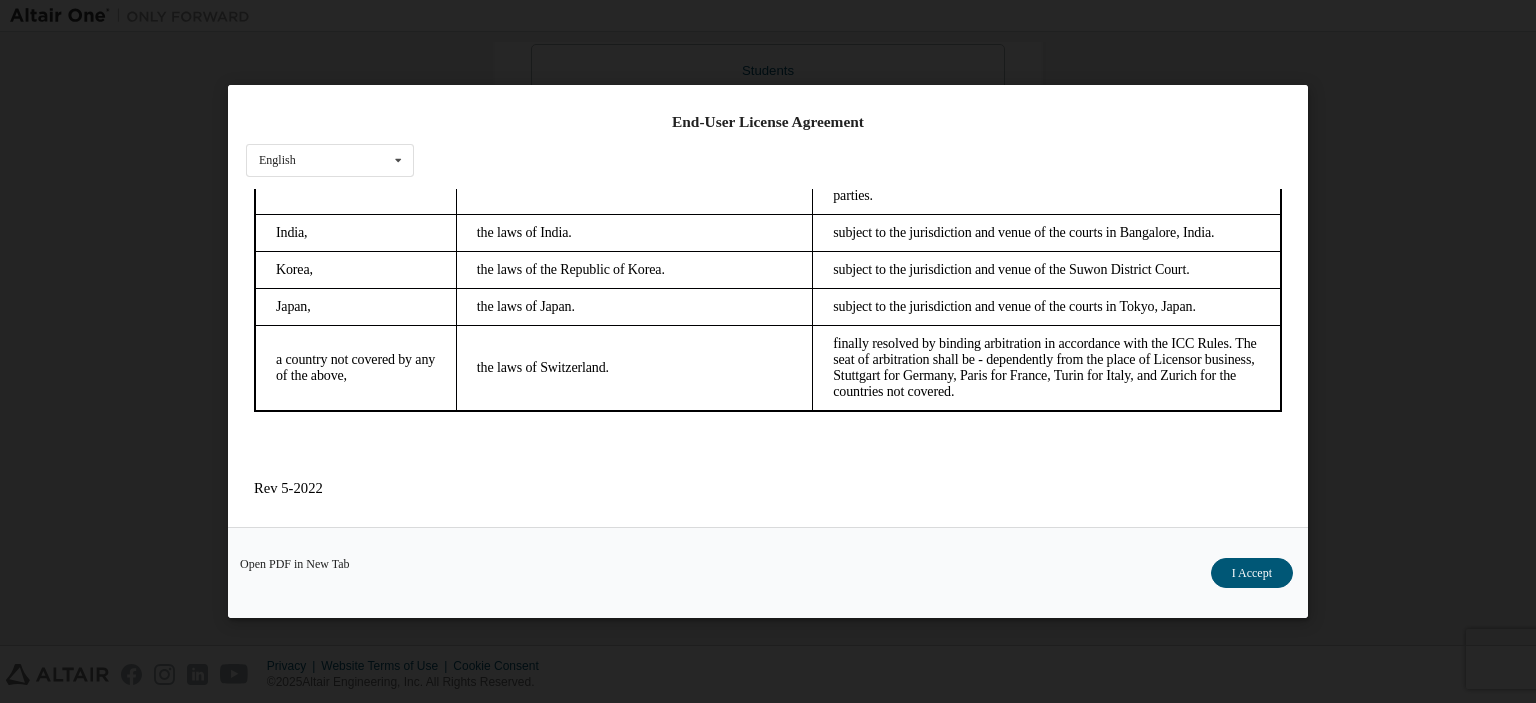 click on "I Accept" at bounding box center [1252, 573] 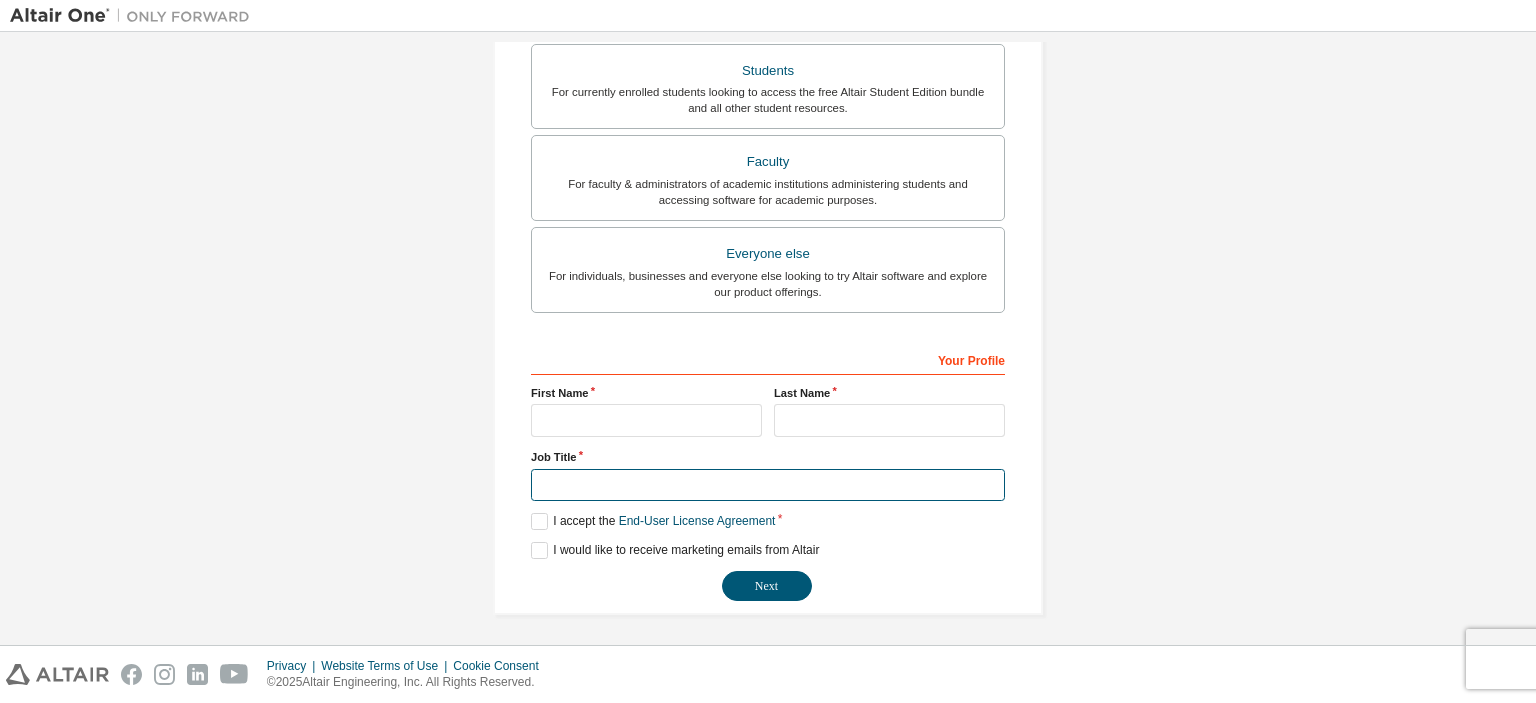 click at bounding box center (768, 485) 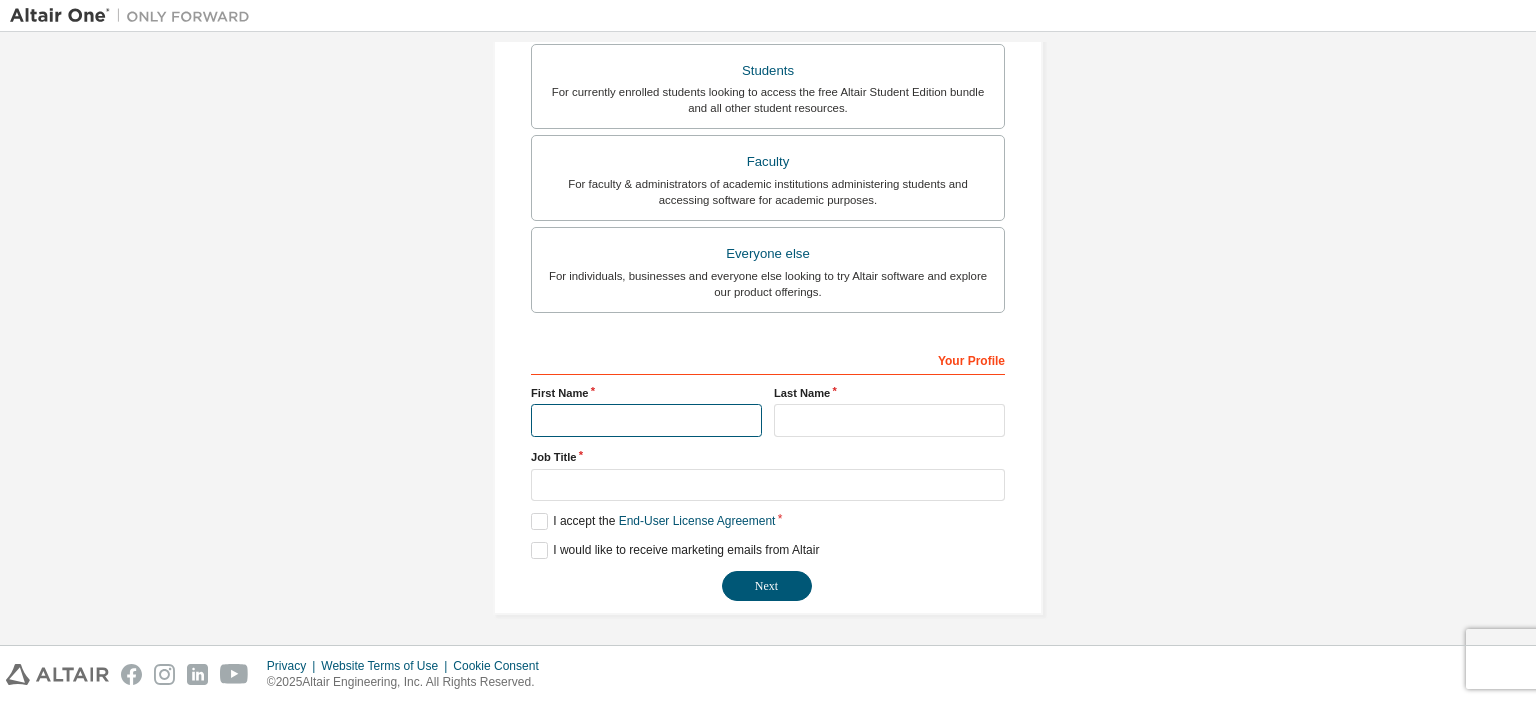 click at bounding box center [646, 420] 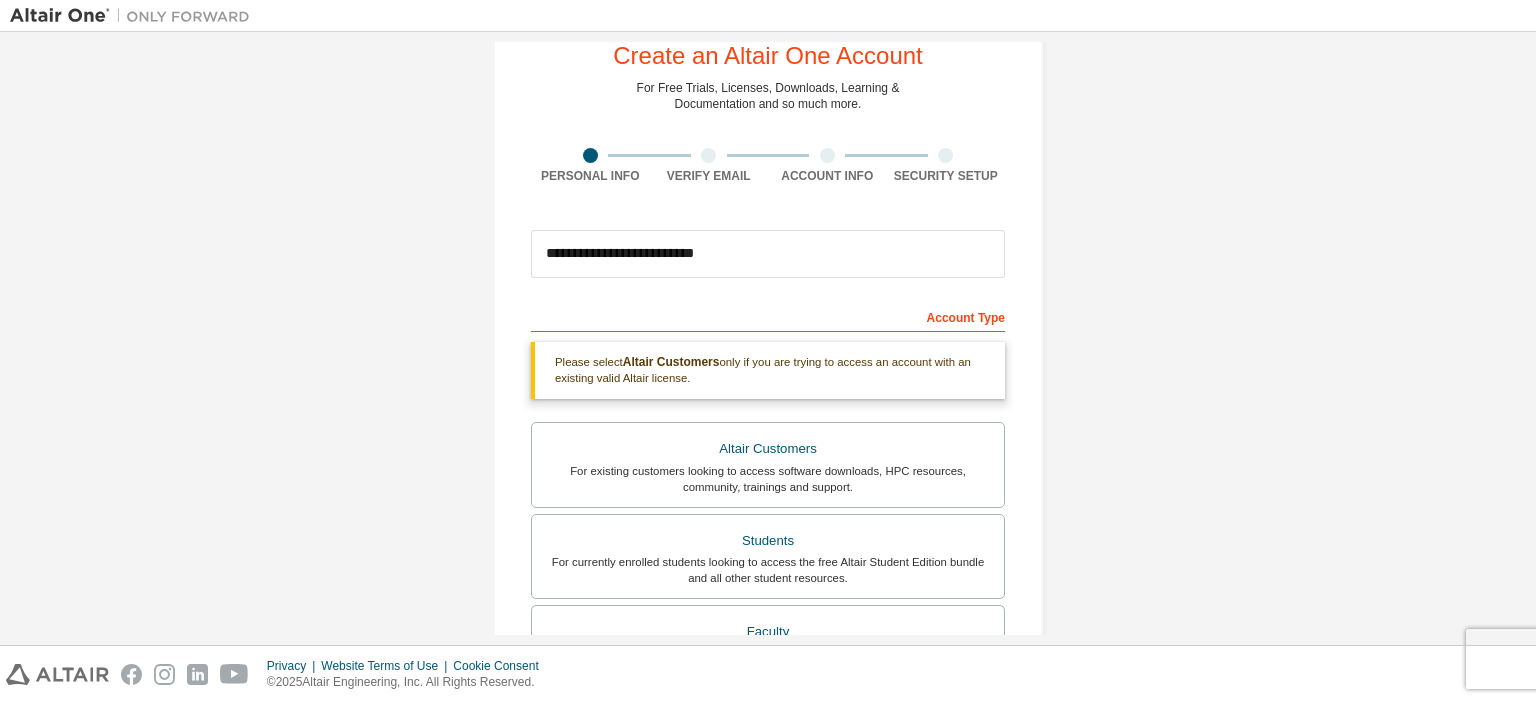 scroll, scrollTop: 0, scrollLeft: 0, axis: both 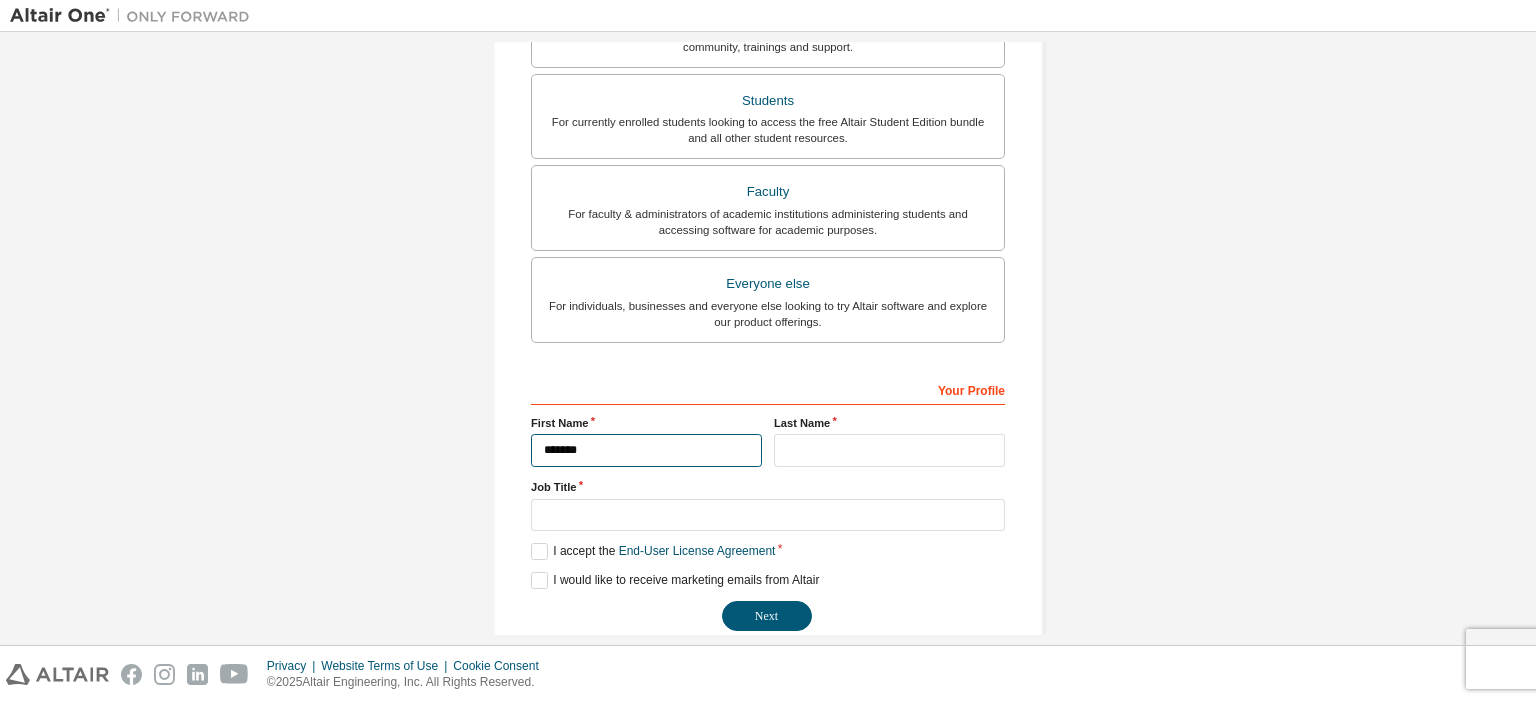 type on "*******" 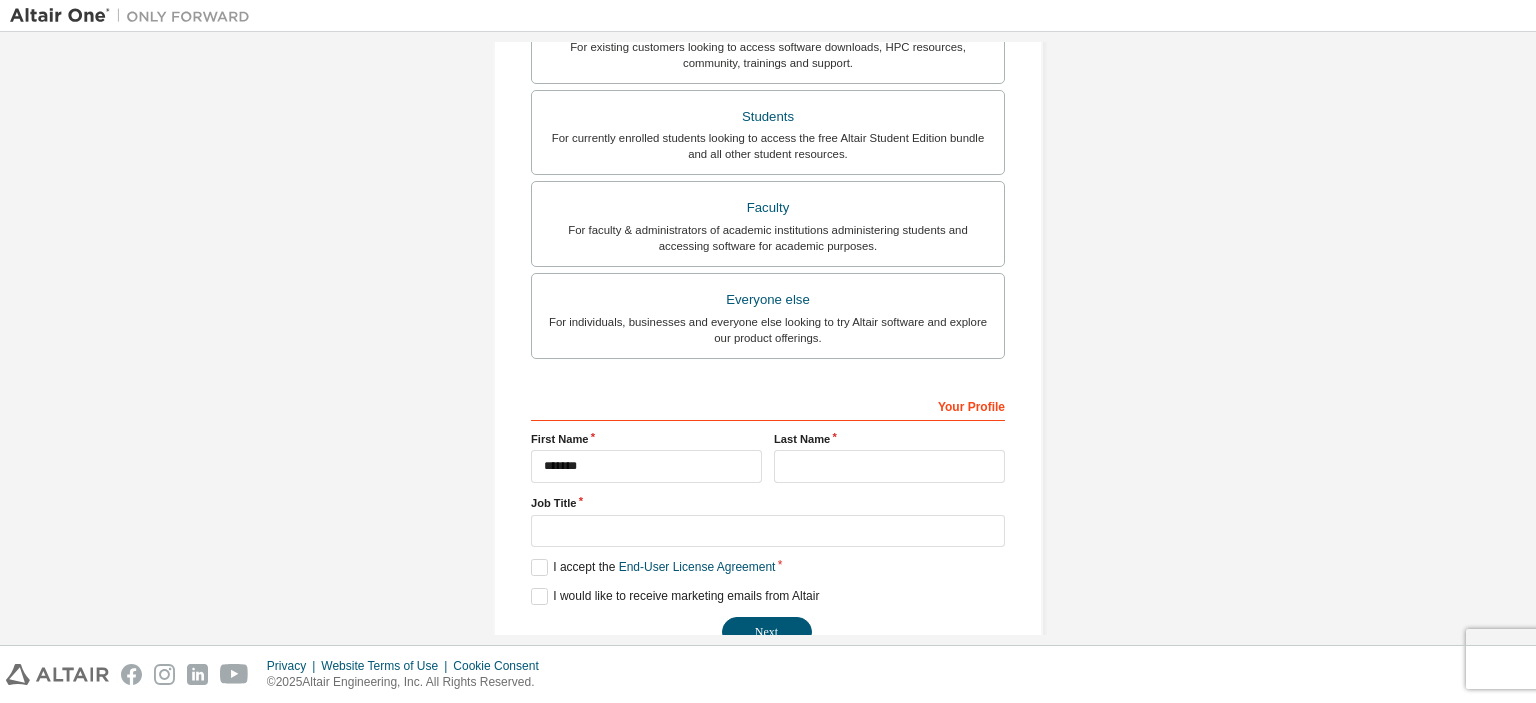 scroll, scrollTop: 500, scrollLeft: 0, axis: vertical 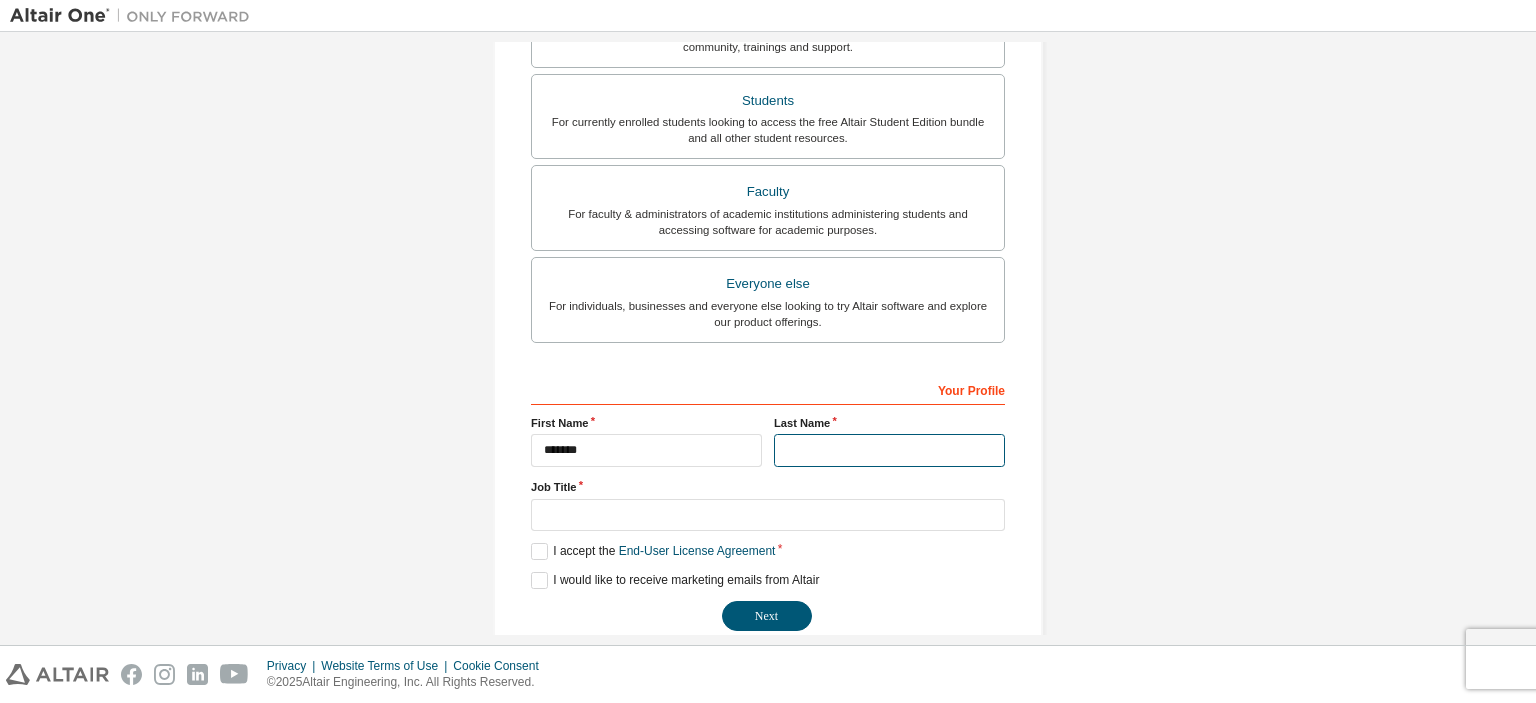click at bounding box center [889, 450] 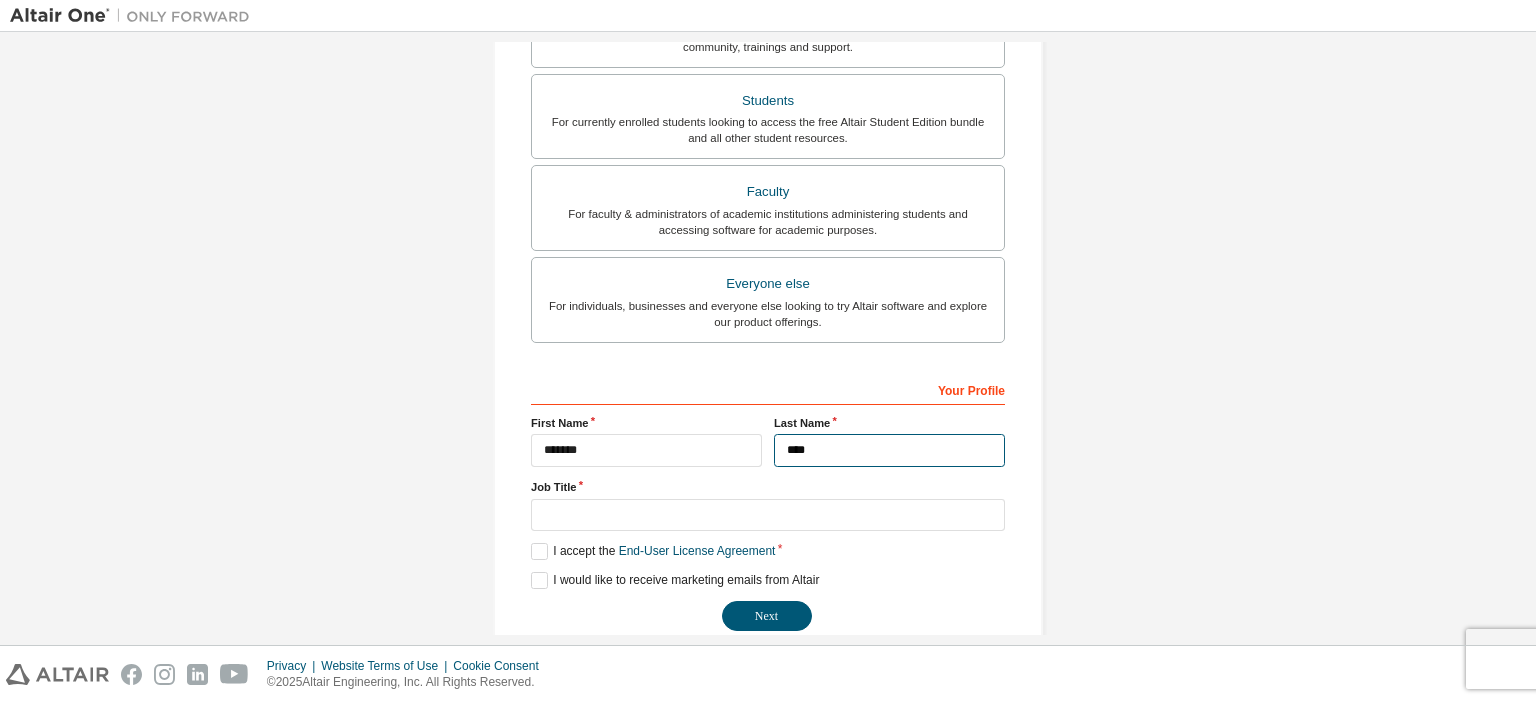 type on "****" 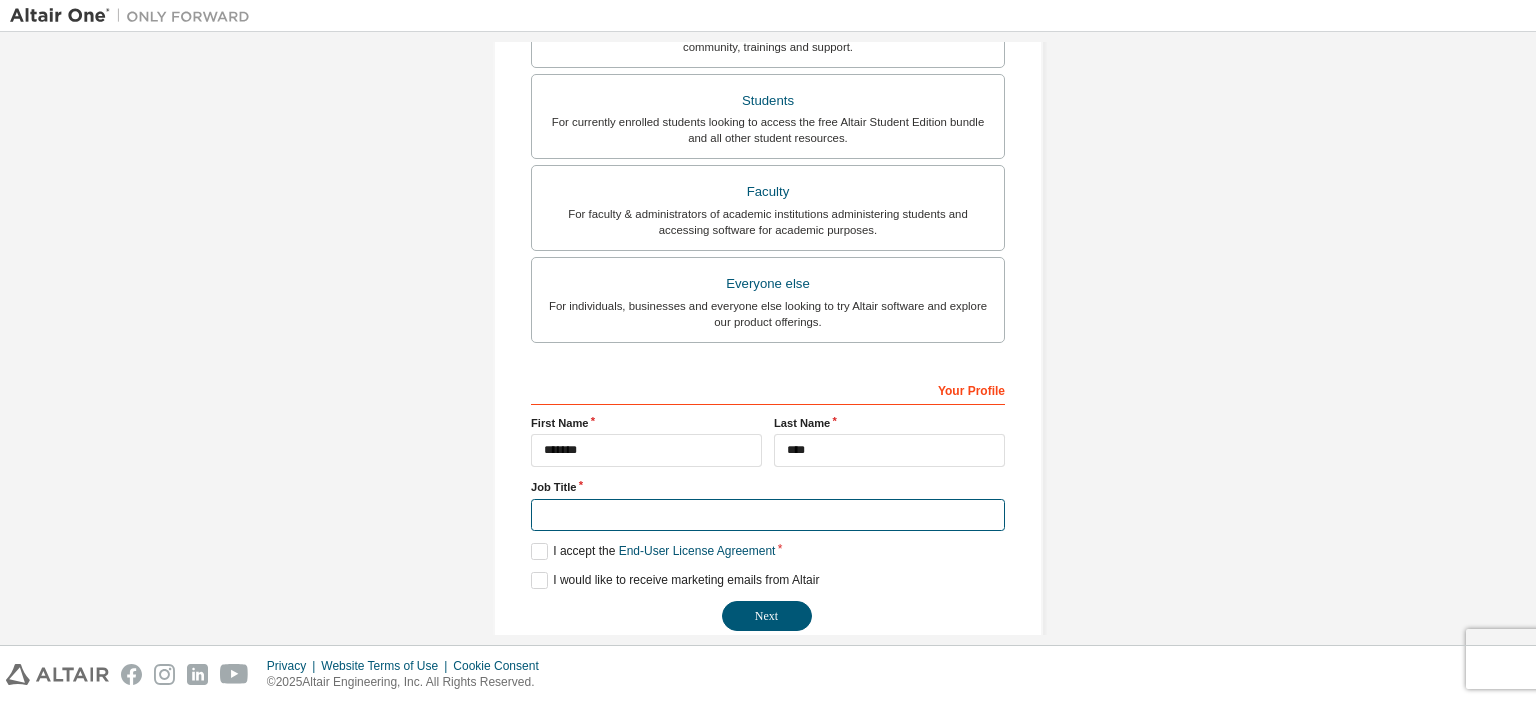 click at bounding box center [768, 515] 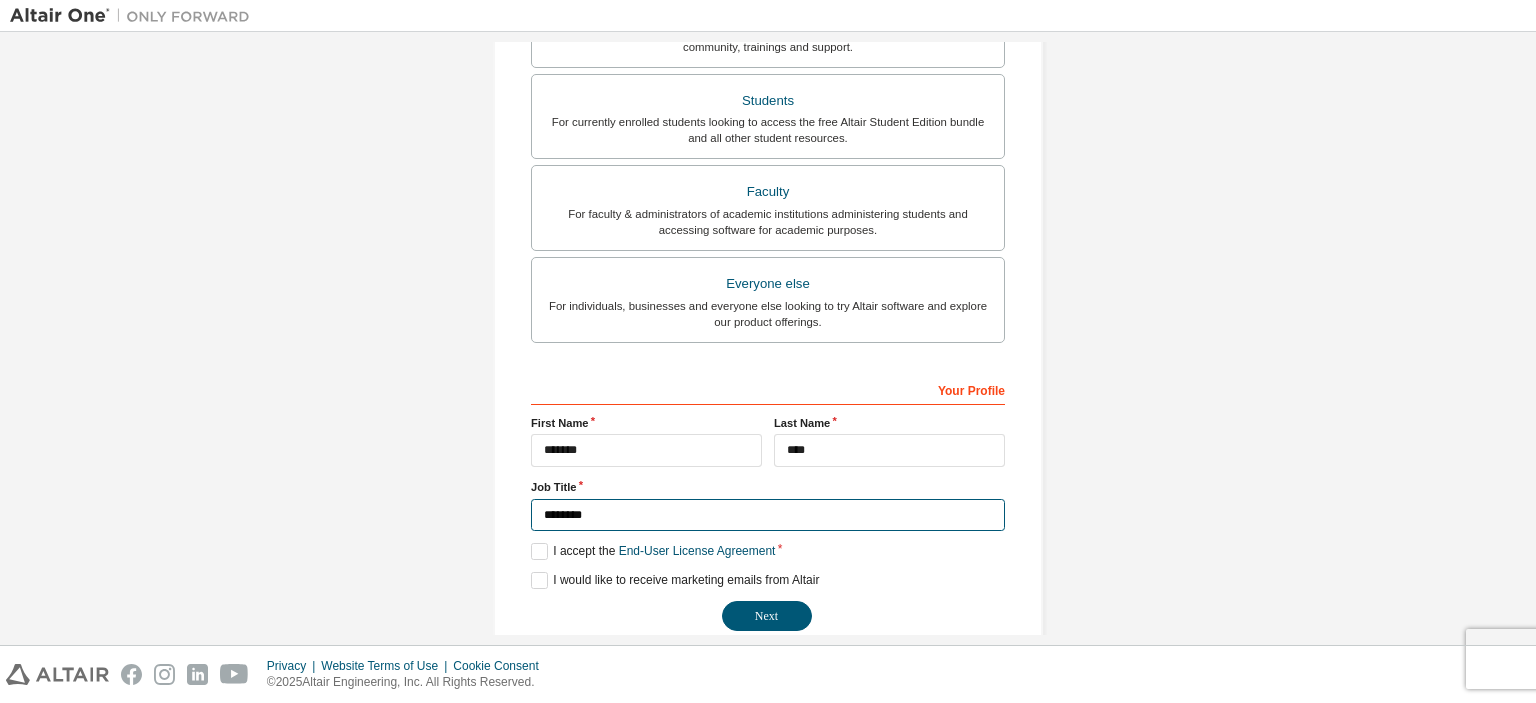 type on "********" 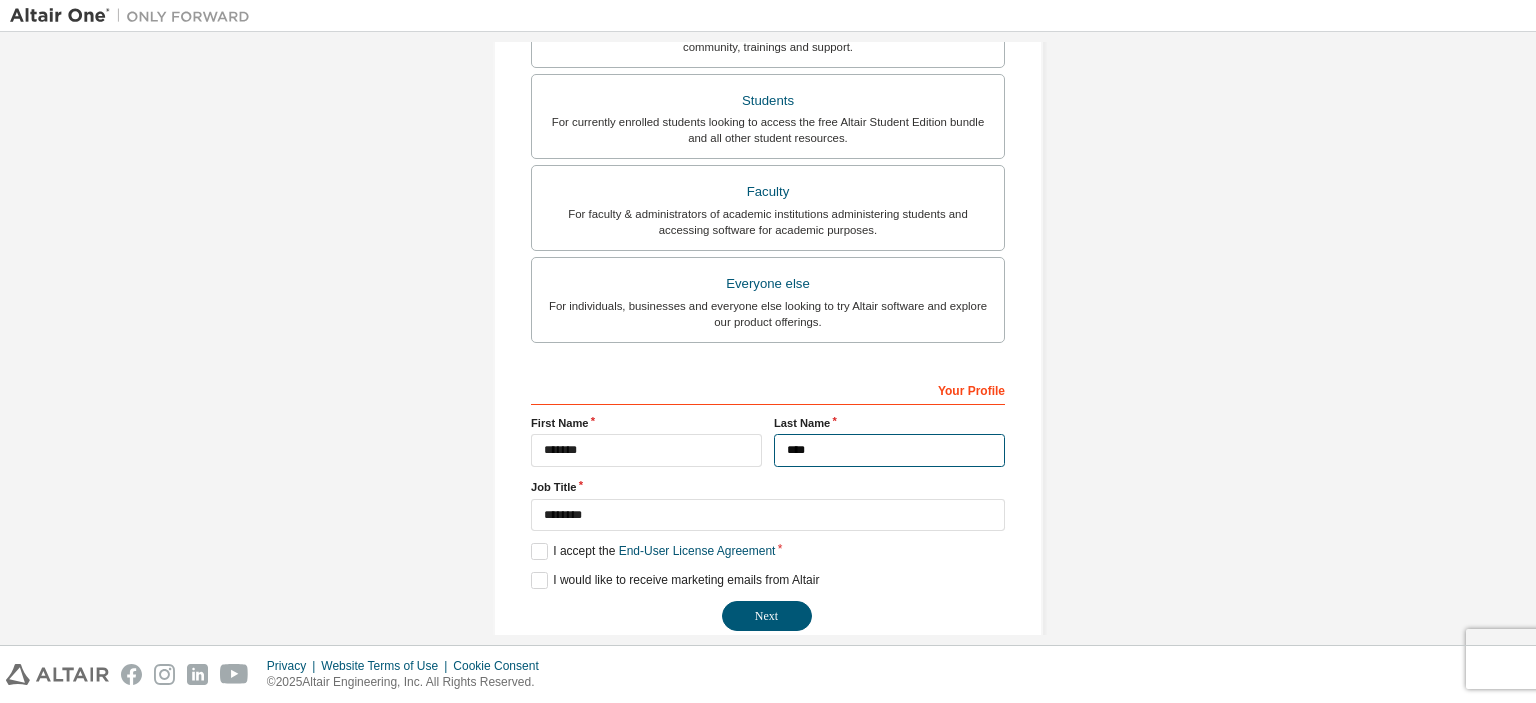 click on "****" at bounding box center (889, 450) 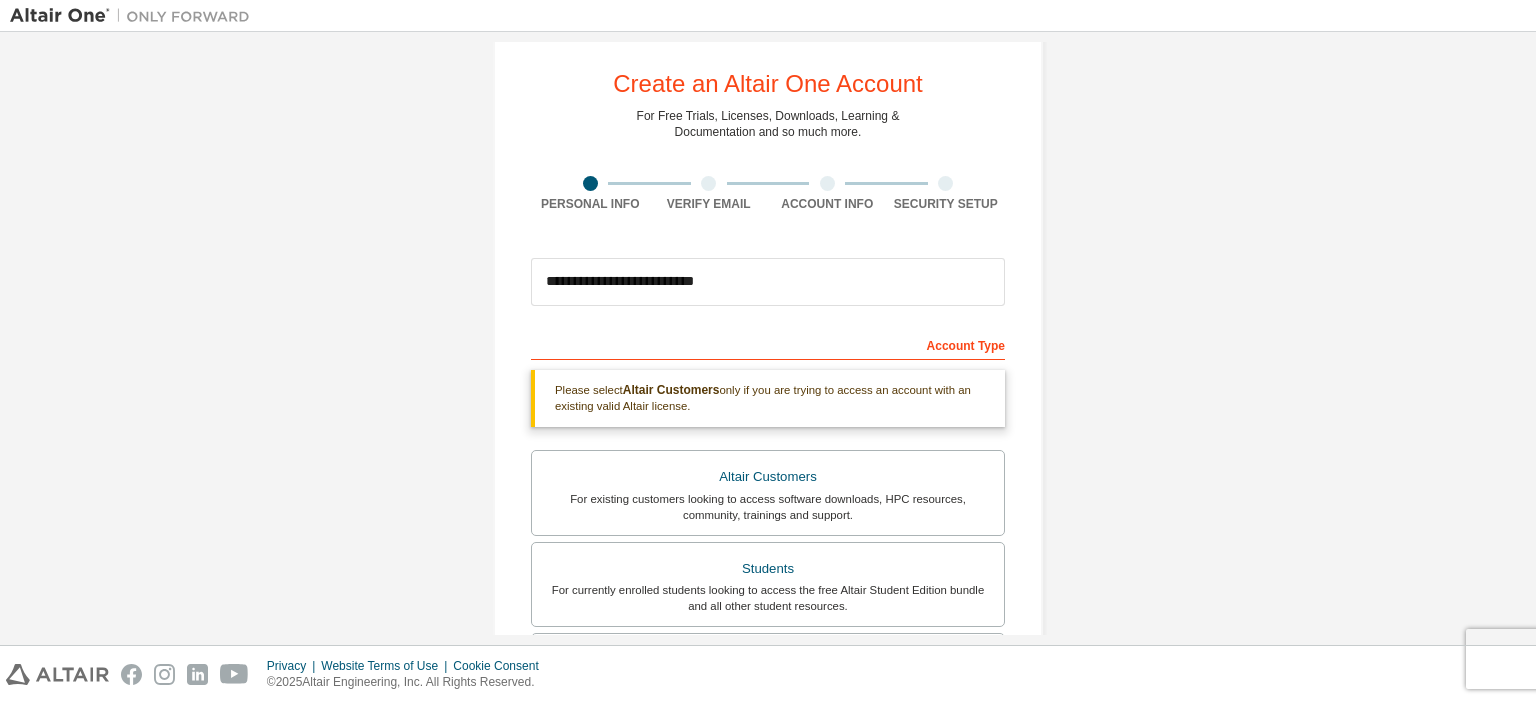 scroll, scrollTop: 0, scrollLeft: 0, axis: both 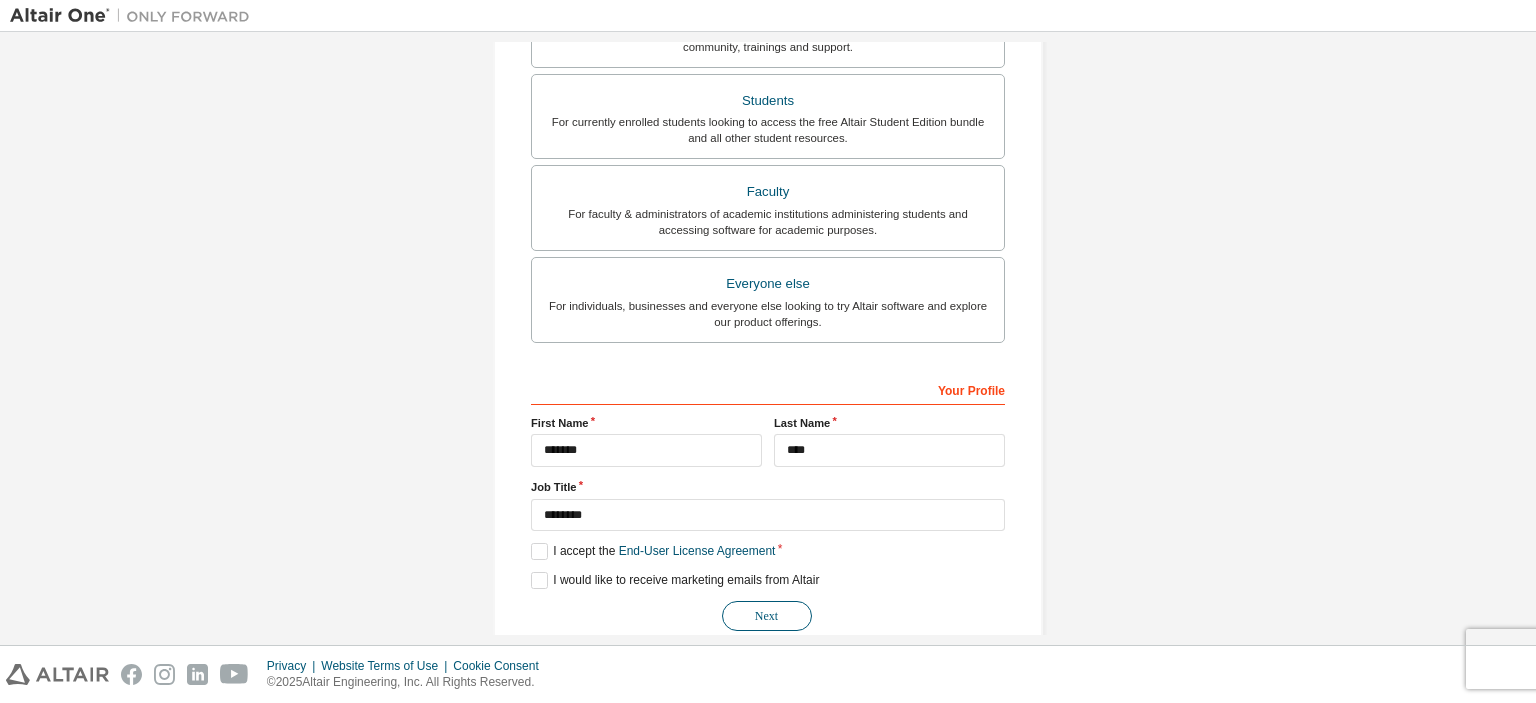 click on "Next" at bounding box center [767, 616] 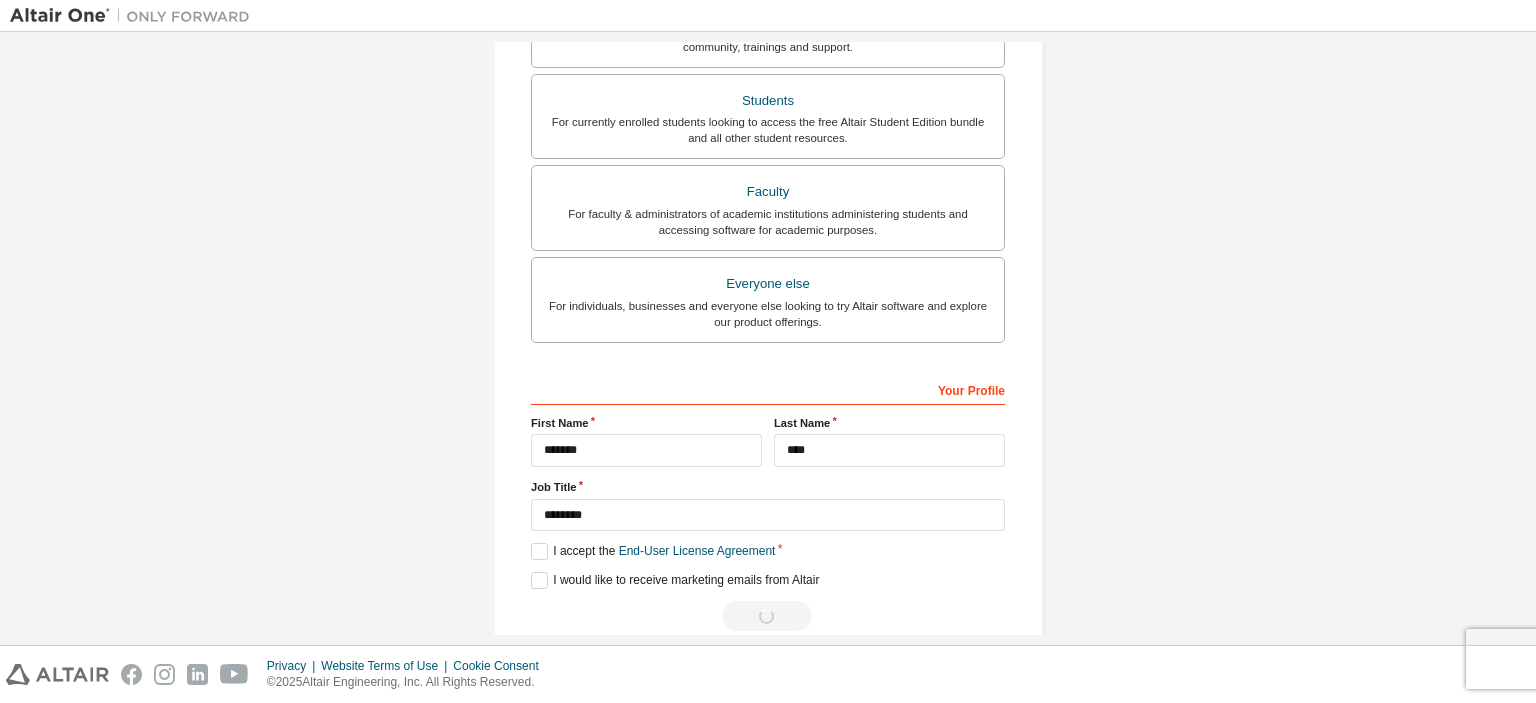 scroll, scrollTop: 0, scrollLeft: 0, axis: both 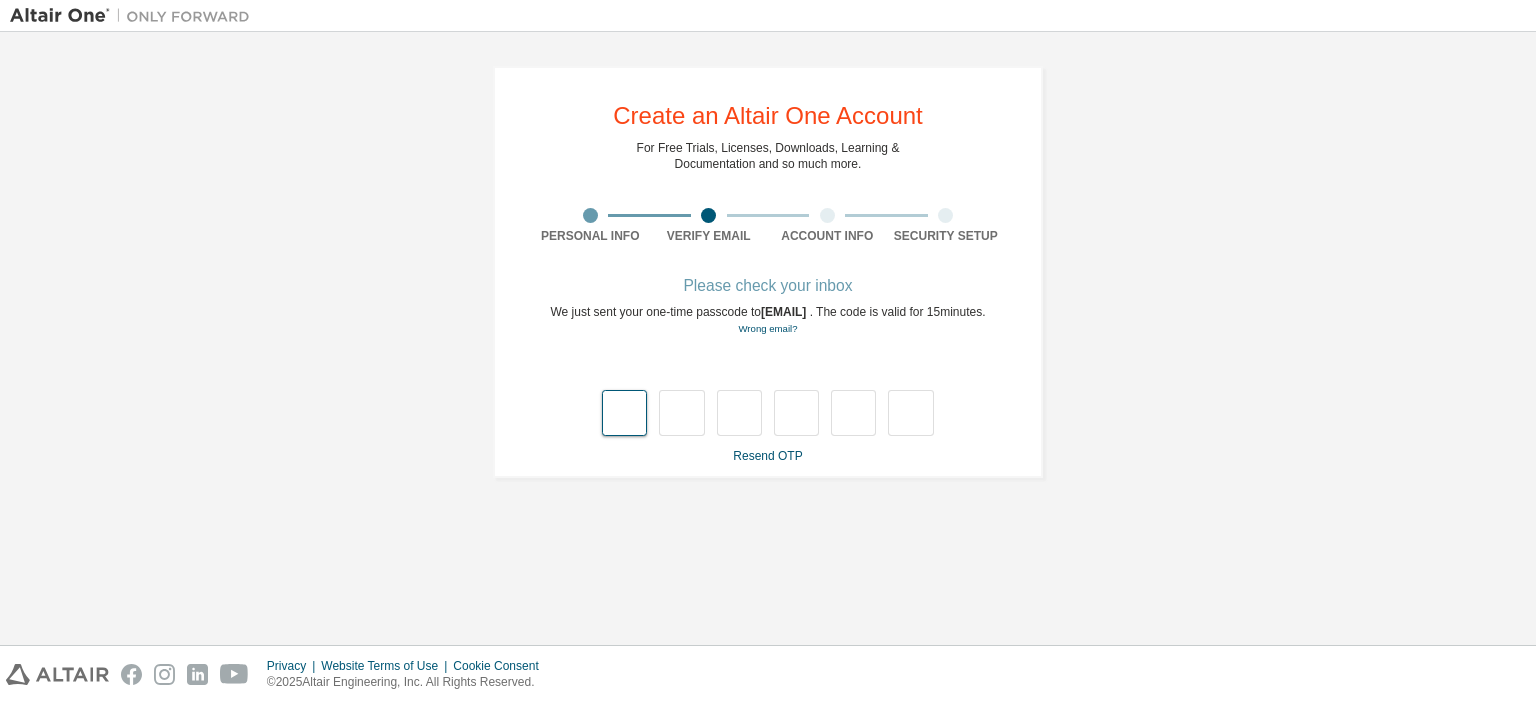 type on "*" 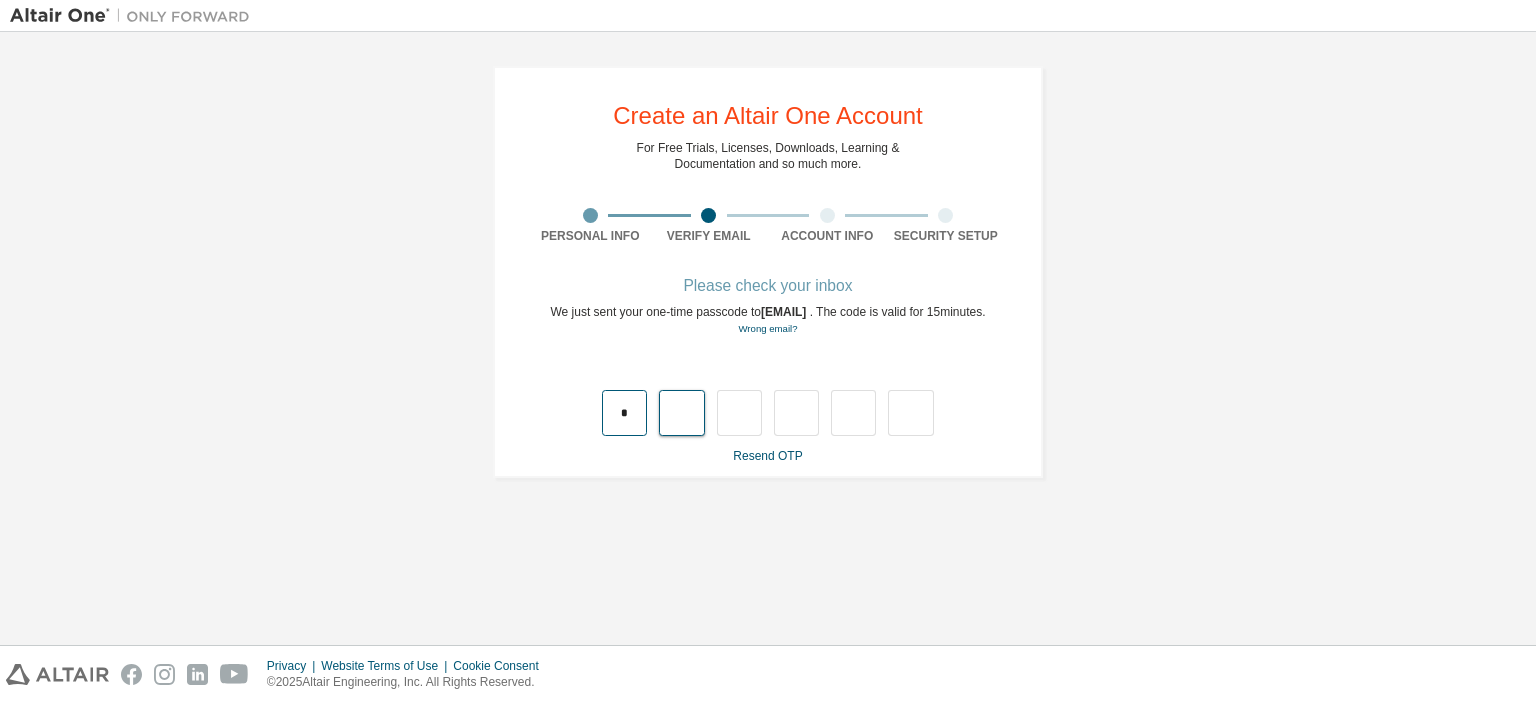 type on "*" 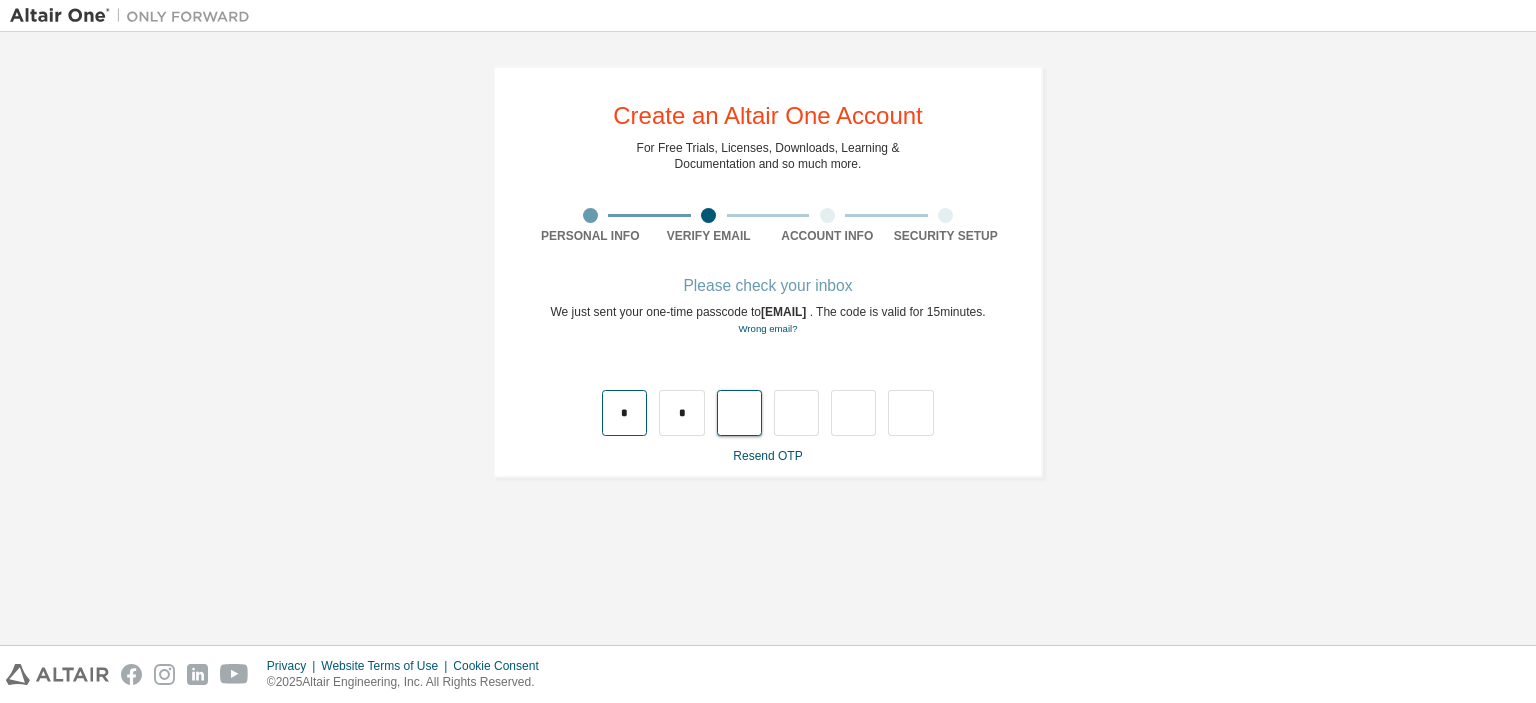 type on "*" 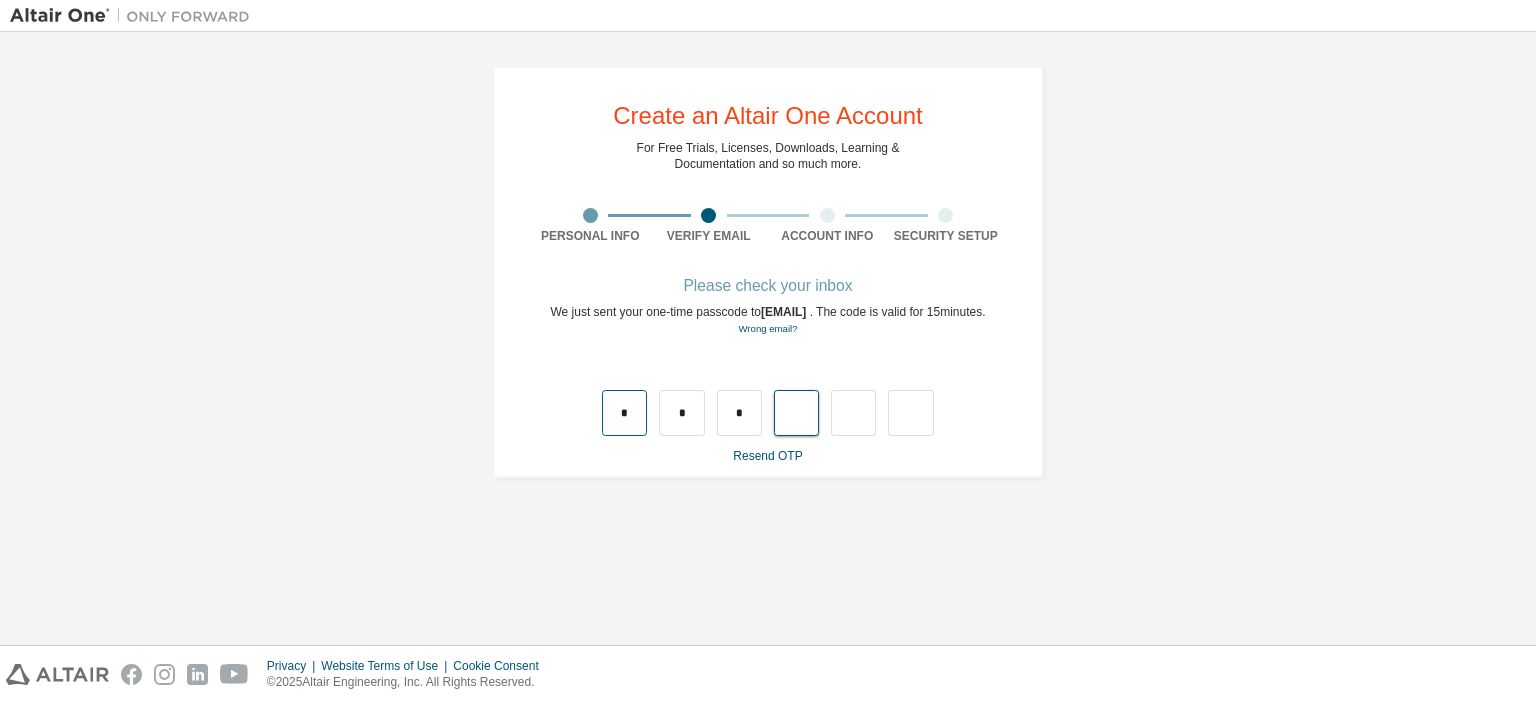 type on "*" 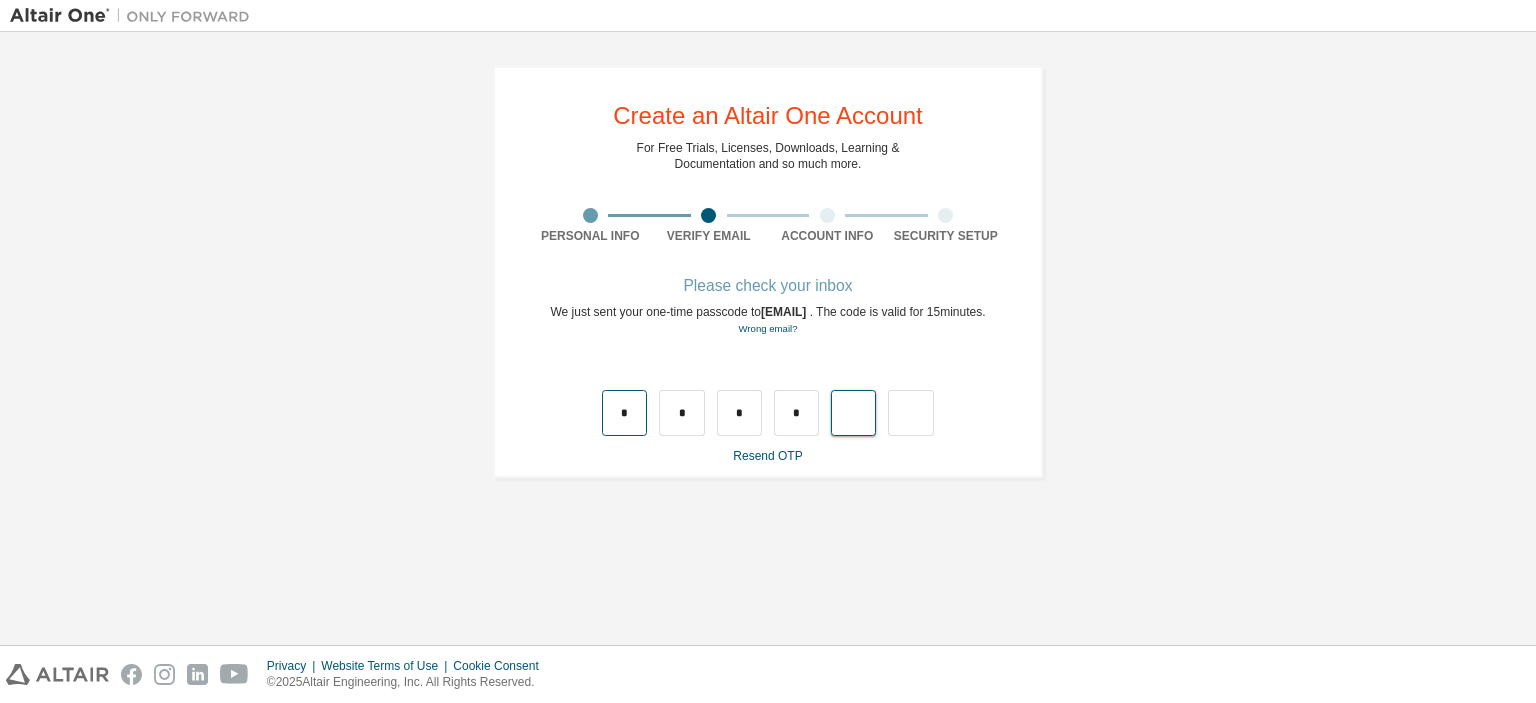 type on "*" 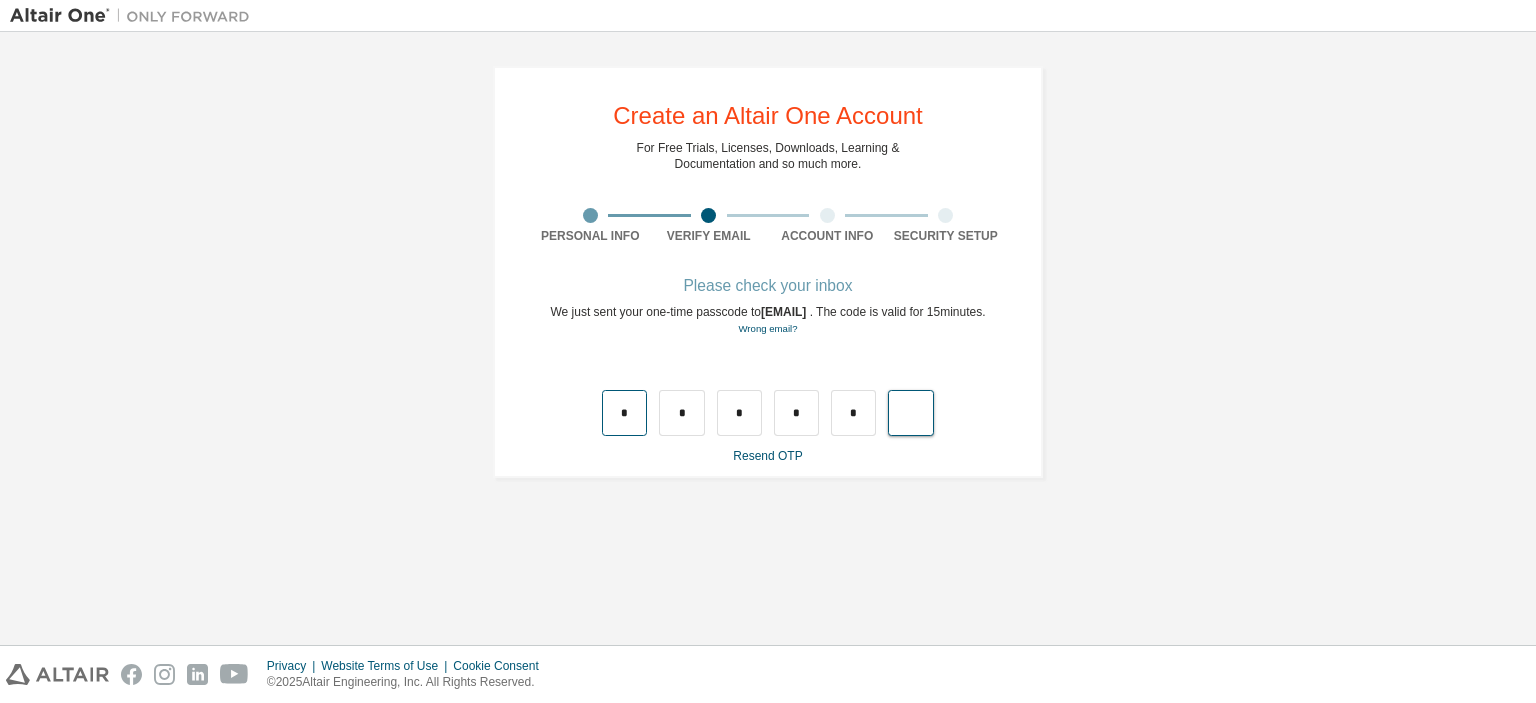 type on "*" 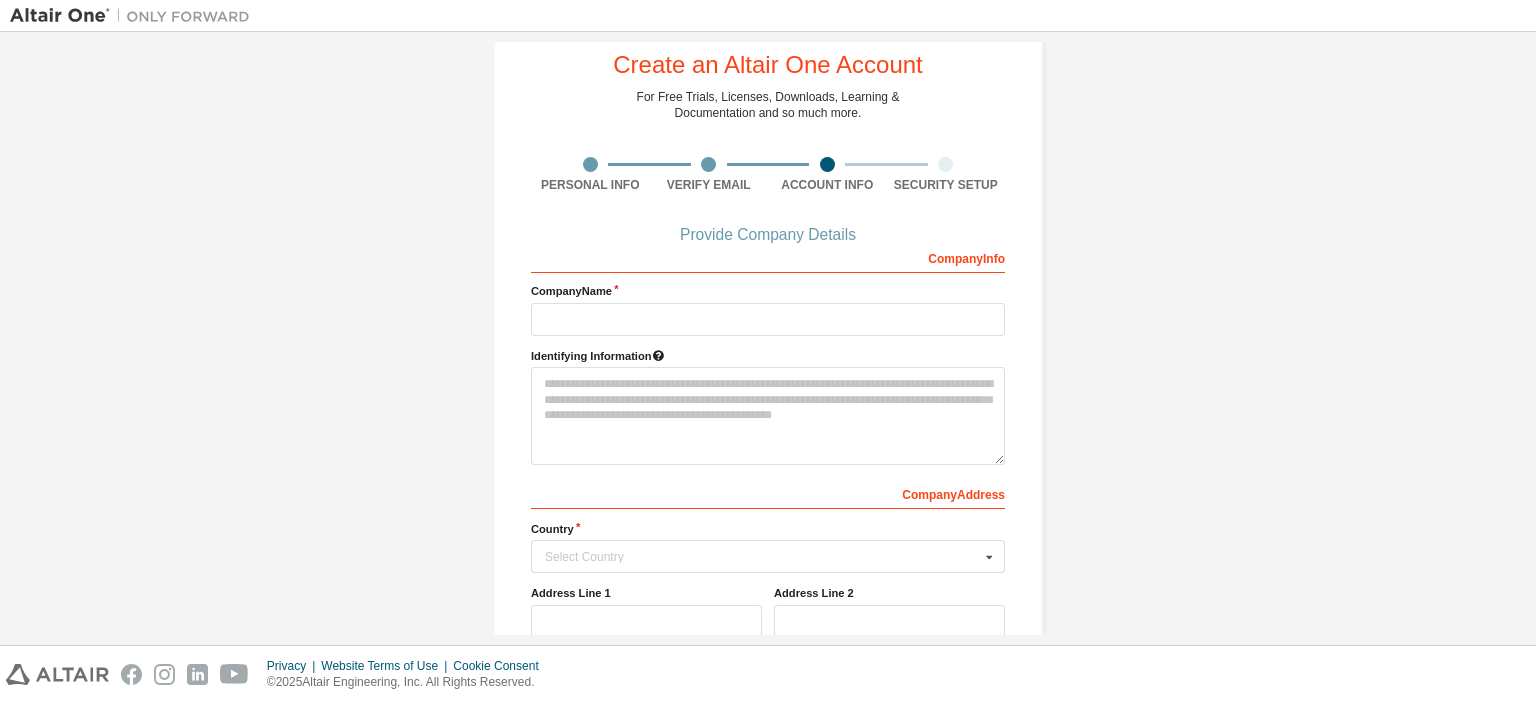 scroll, scrollTop: 36, scrollLeft: 0, axis: vertical 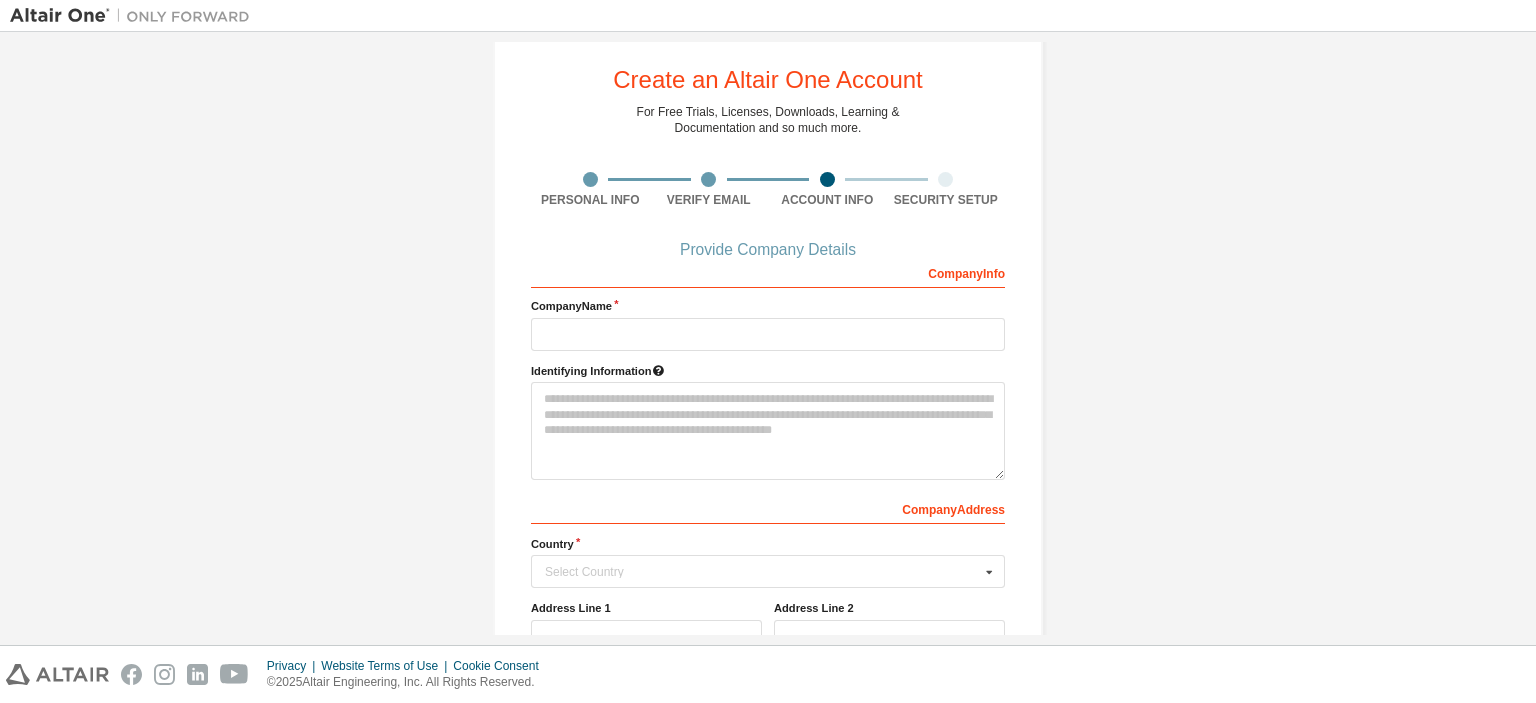 click at bounding box center [945, 179] 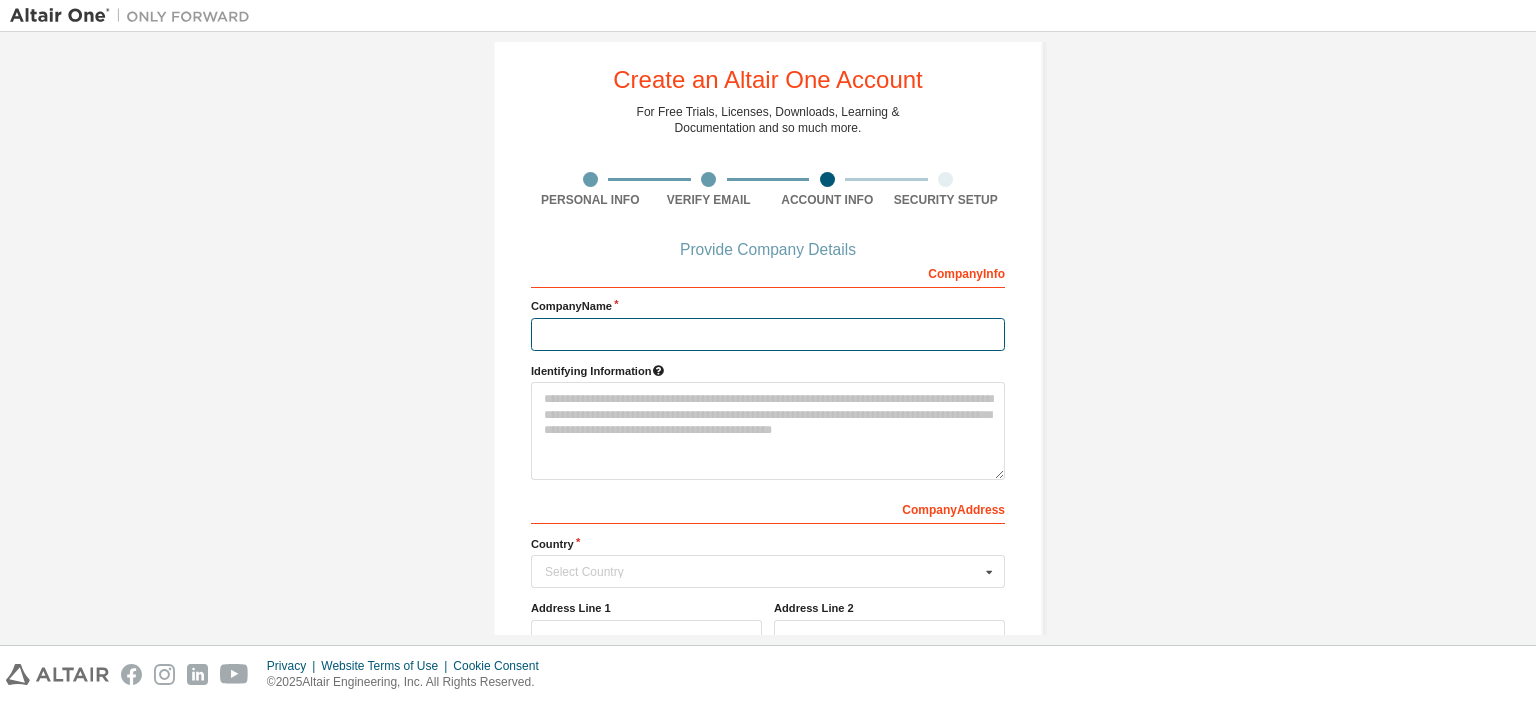 click at bounding box center (768, 334) 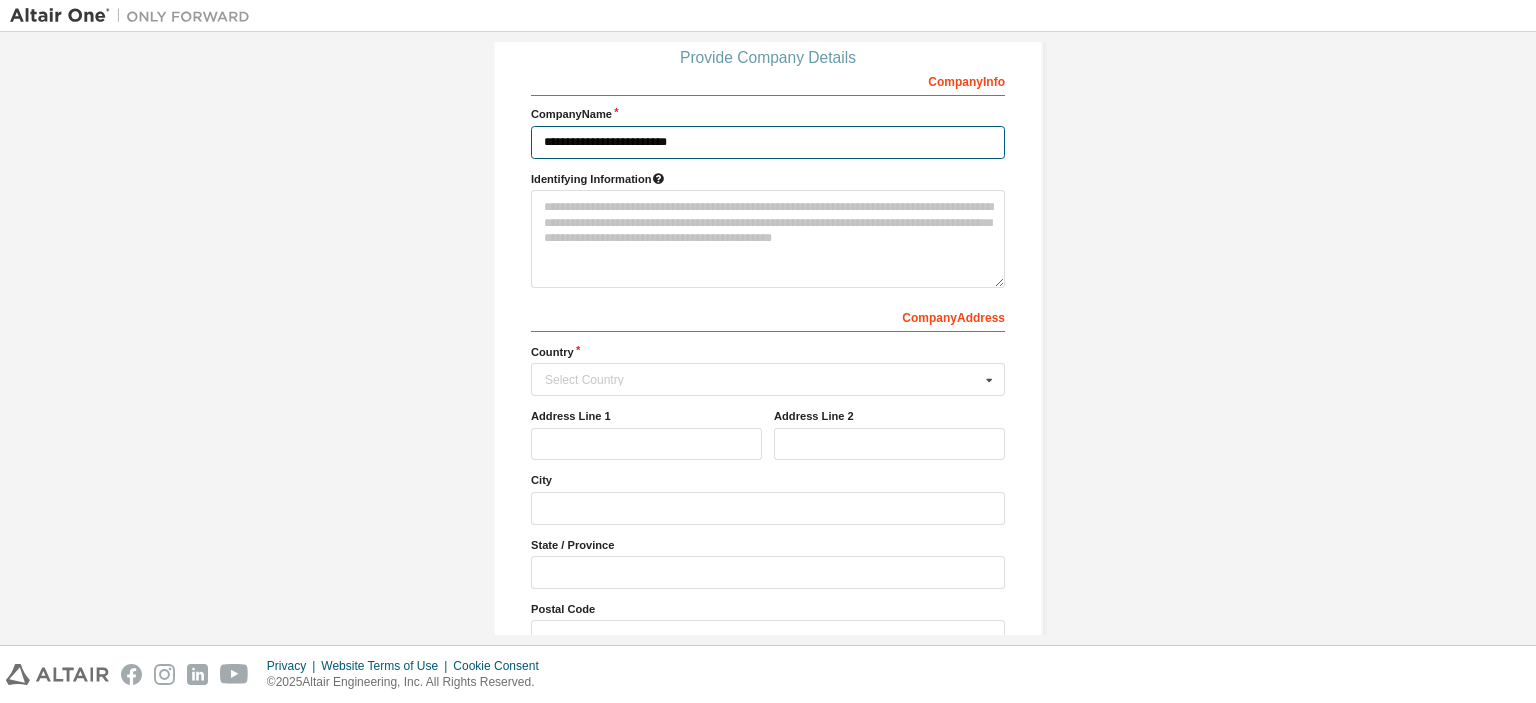 scroll, scrollTop: 236, scrollLeft: 0, axis: vertical 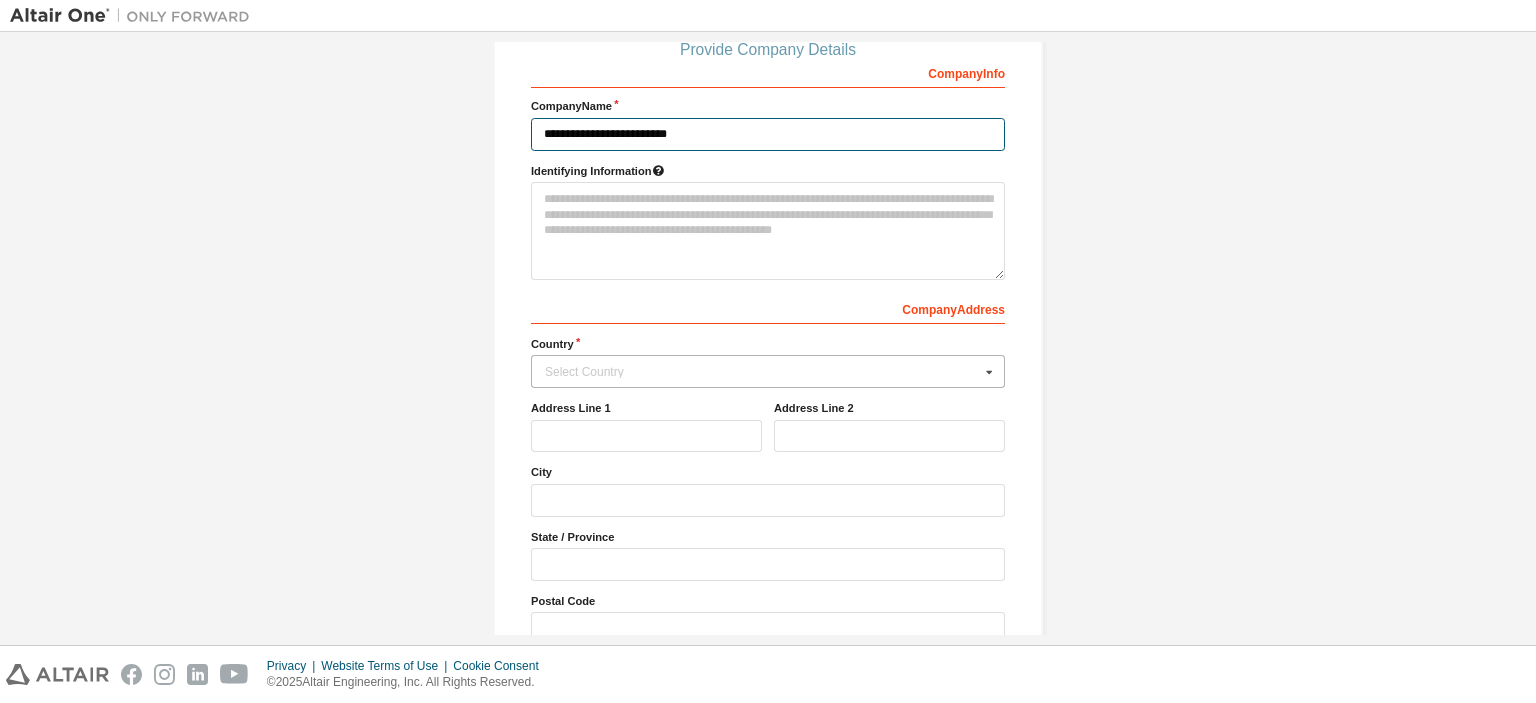 type on "**********" 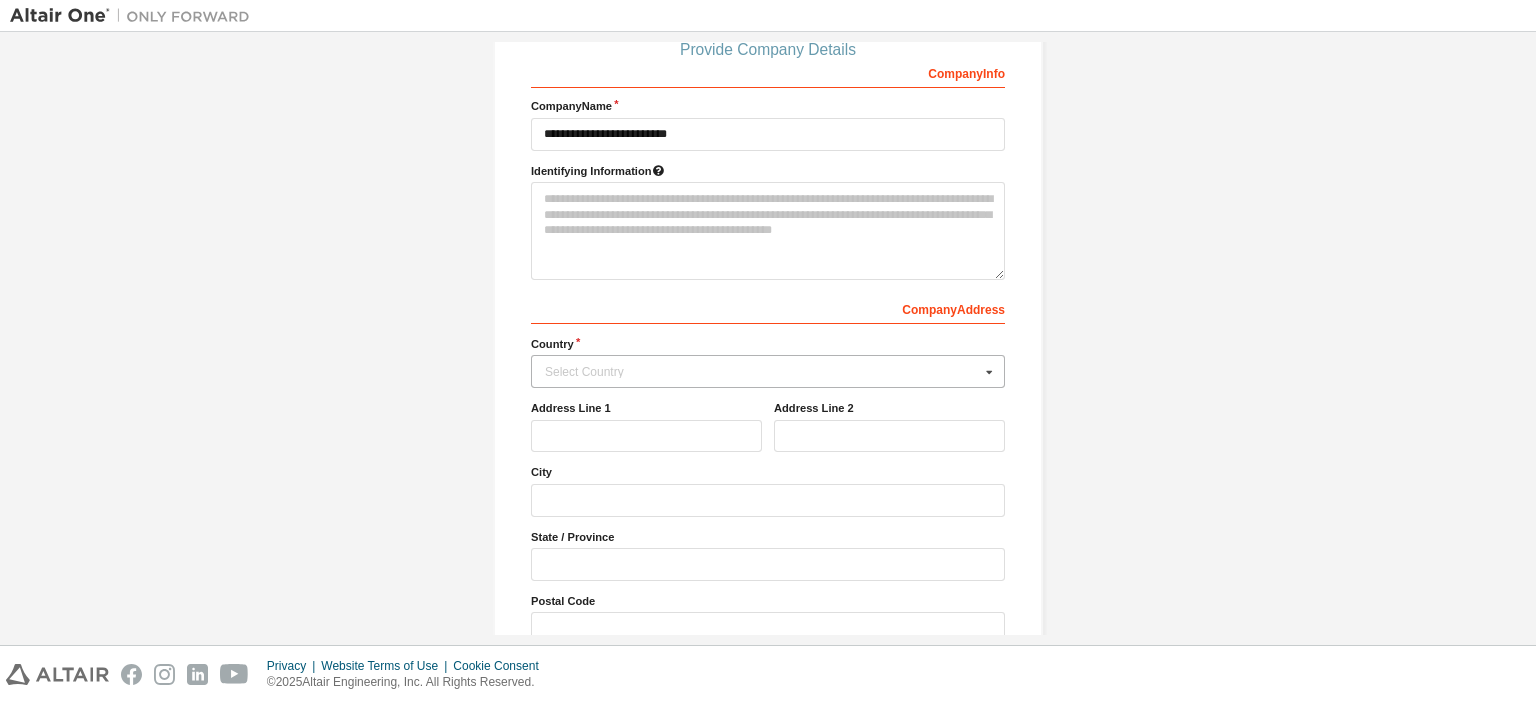 click on "Select Country" at bounding box center (762, 372) 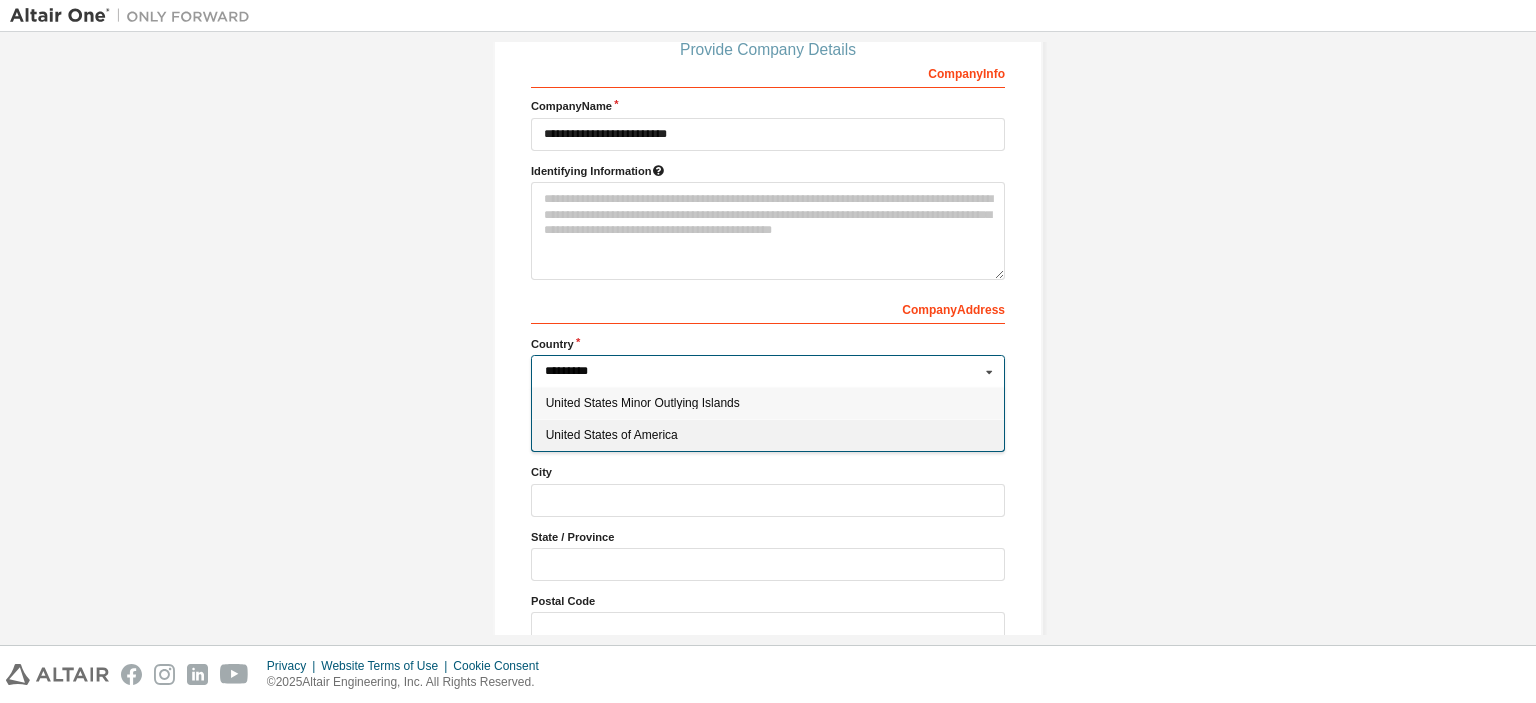 type on "*********" 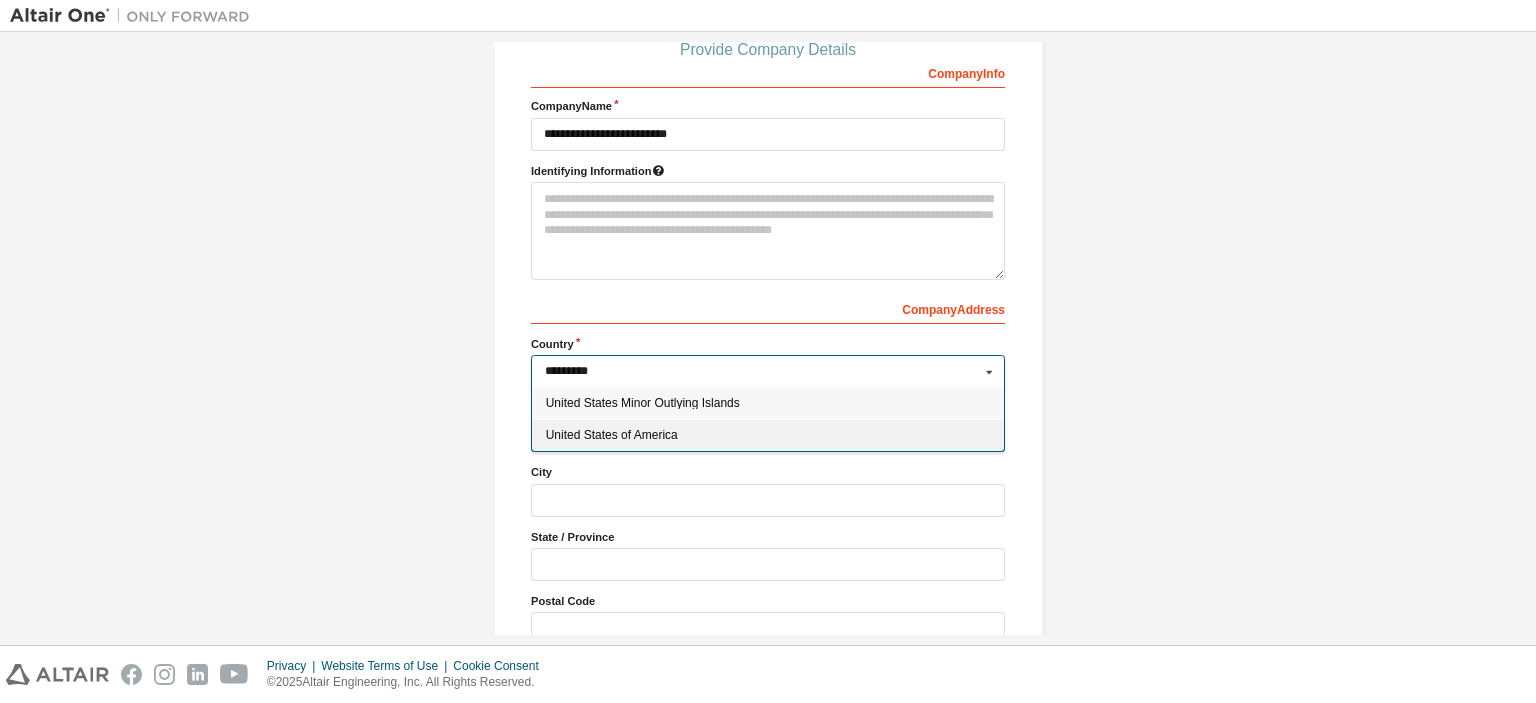 click on "United States of America" at bounding box center [768, 435] 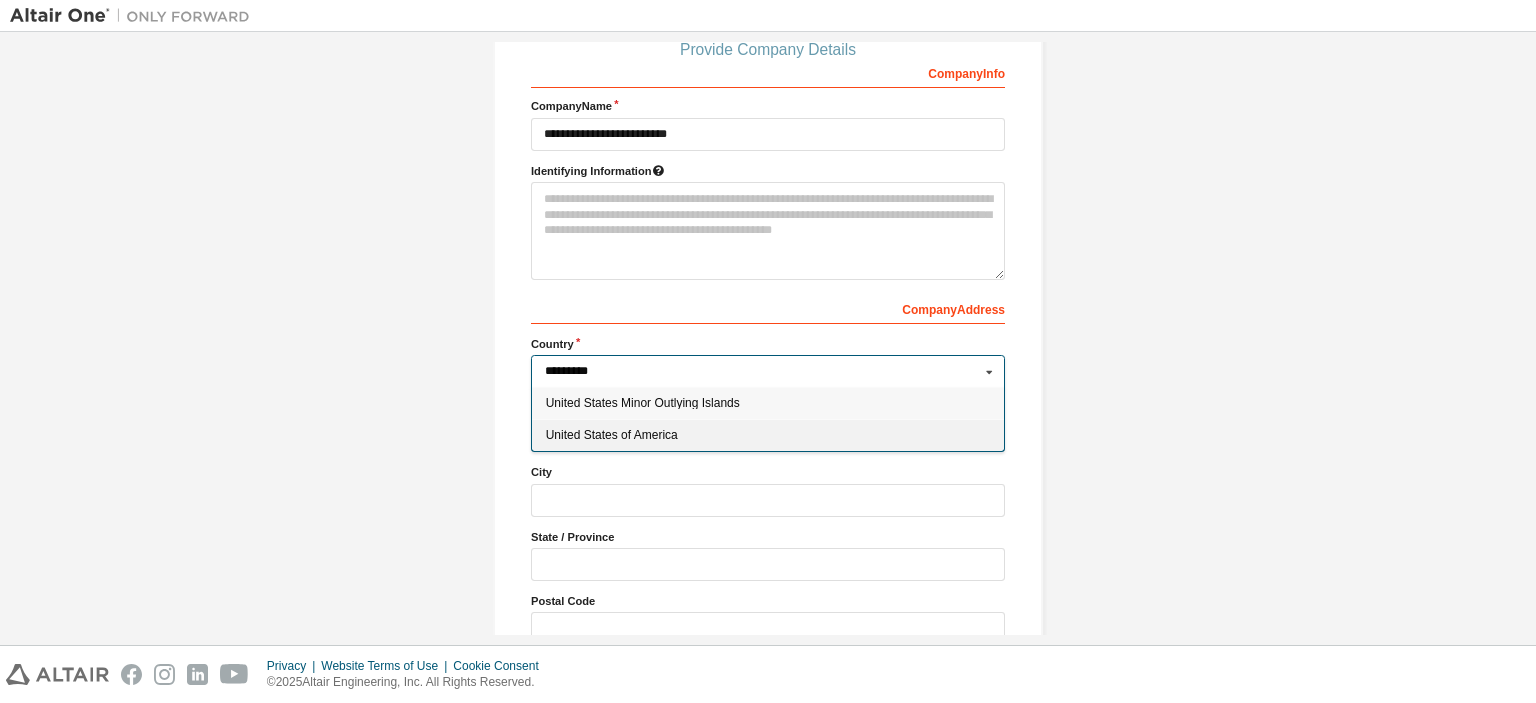 type on "***" 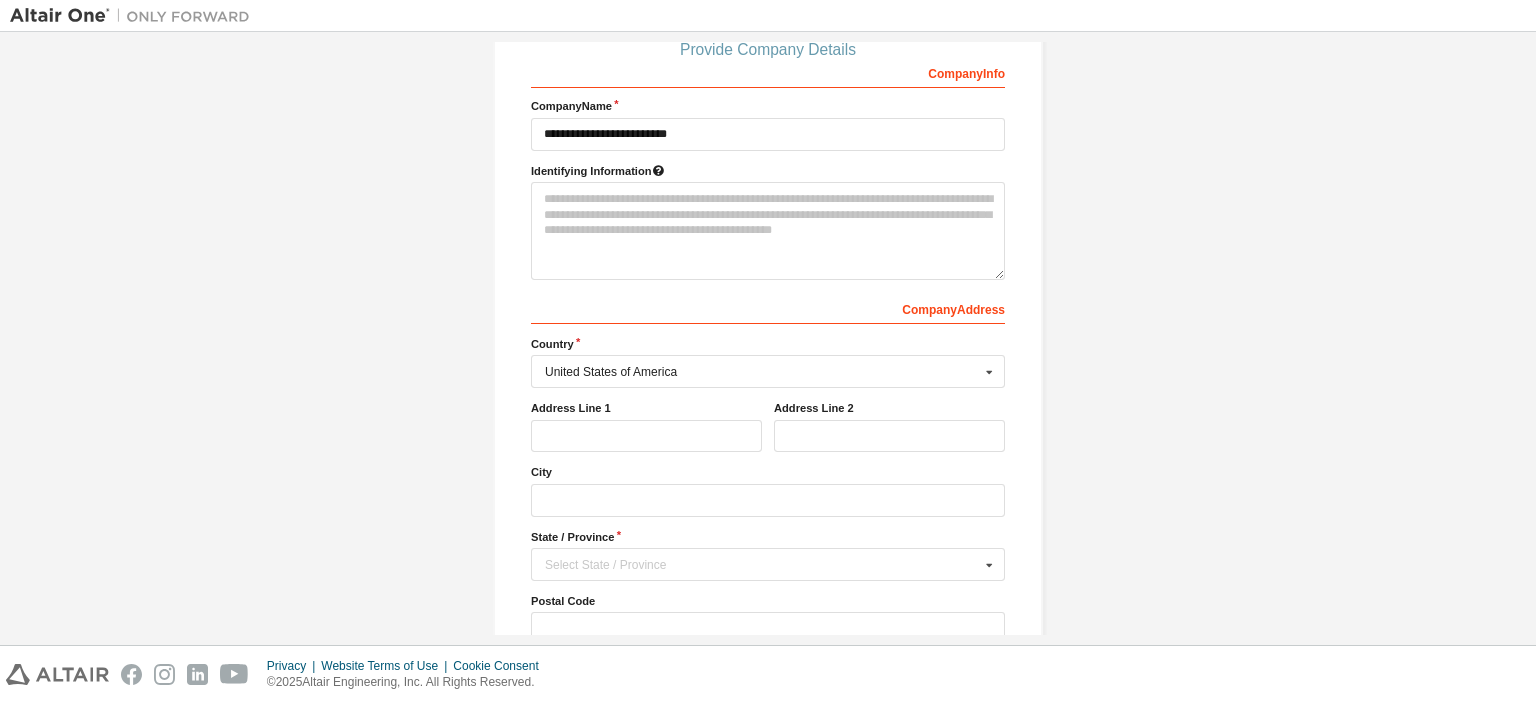 scroll, scrollTop: 335, scrollLeft: 0, axis: vertical 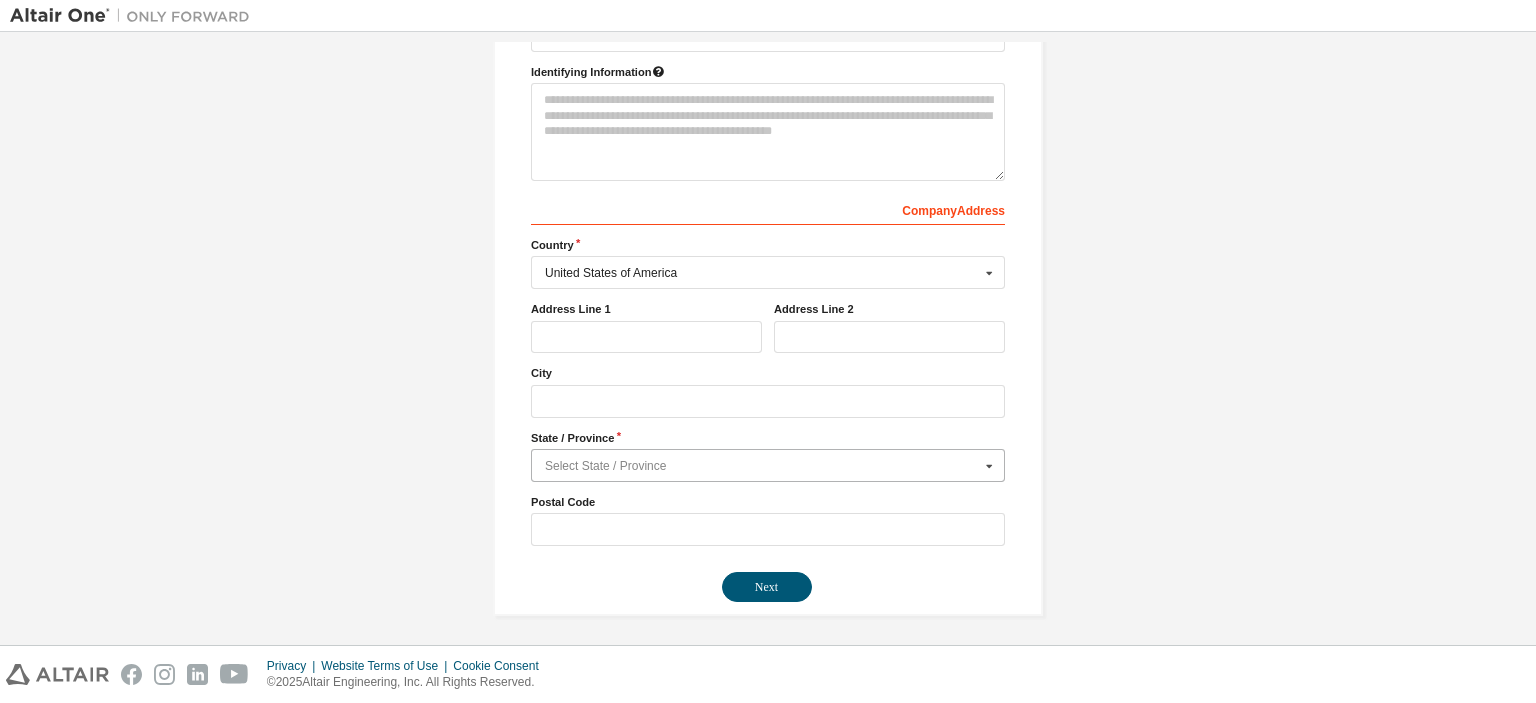 click at bounding box center [769, 465] 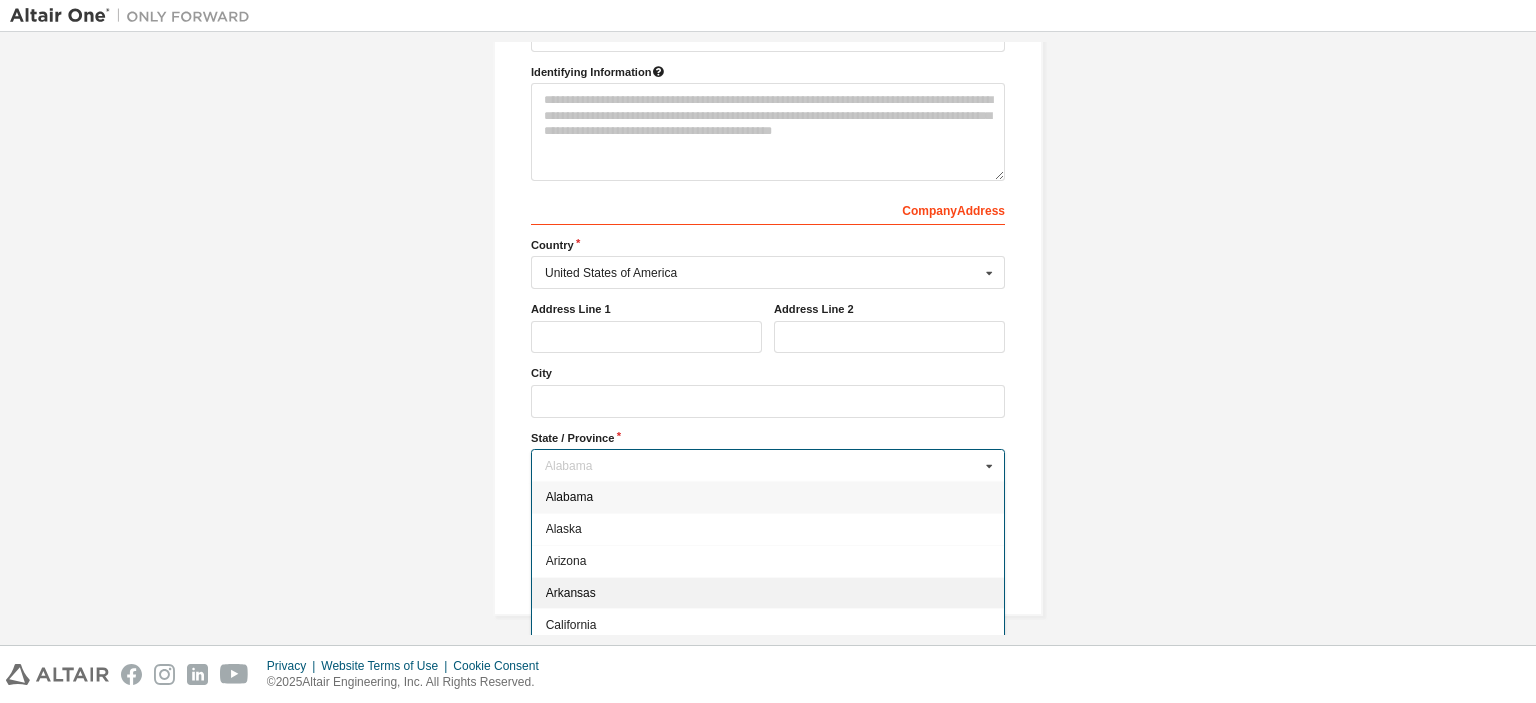 click on "Arkansas" at bounding box center (768, 593) 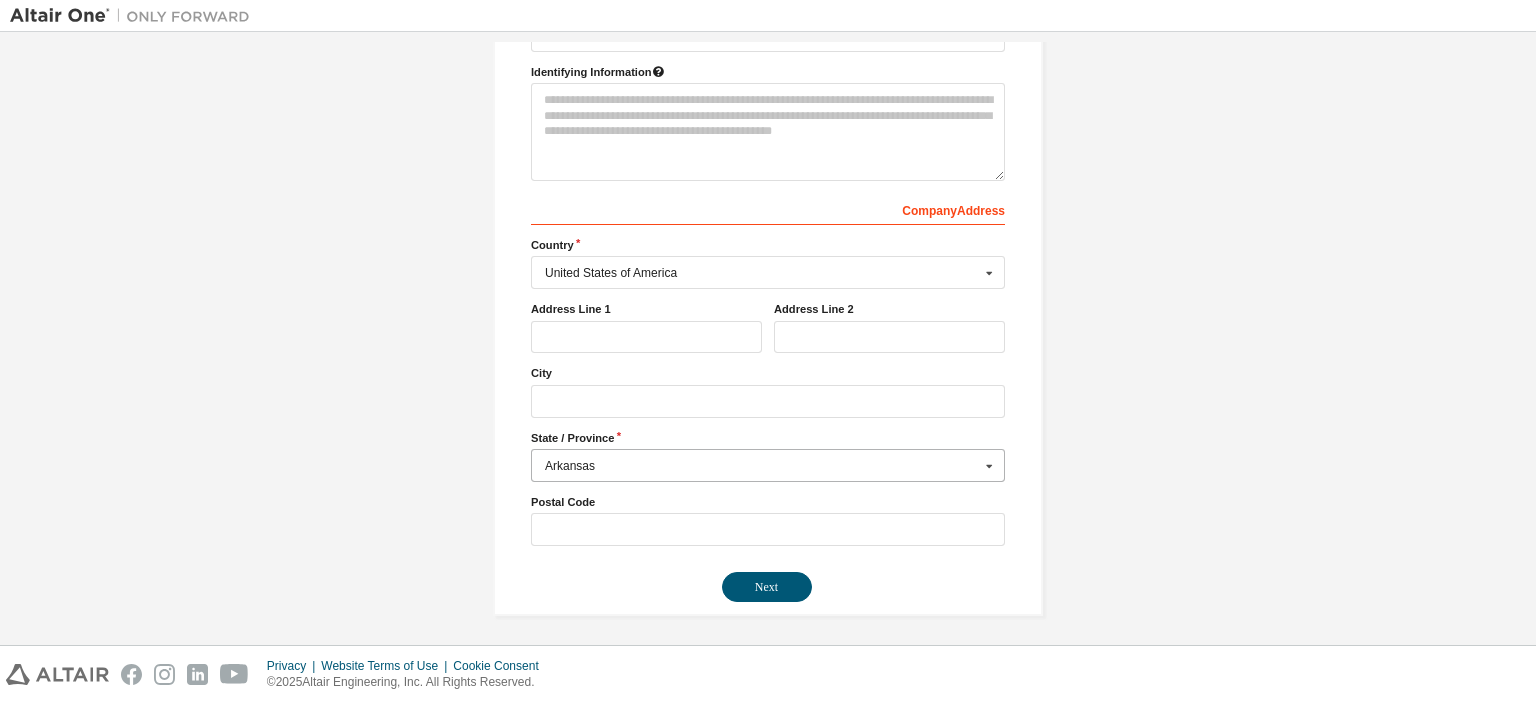 click on "Arkansas" at bounding box center (762, 466) 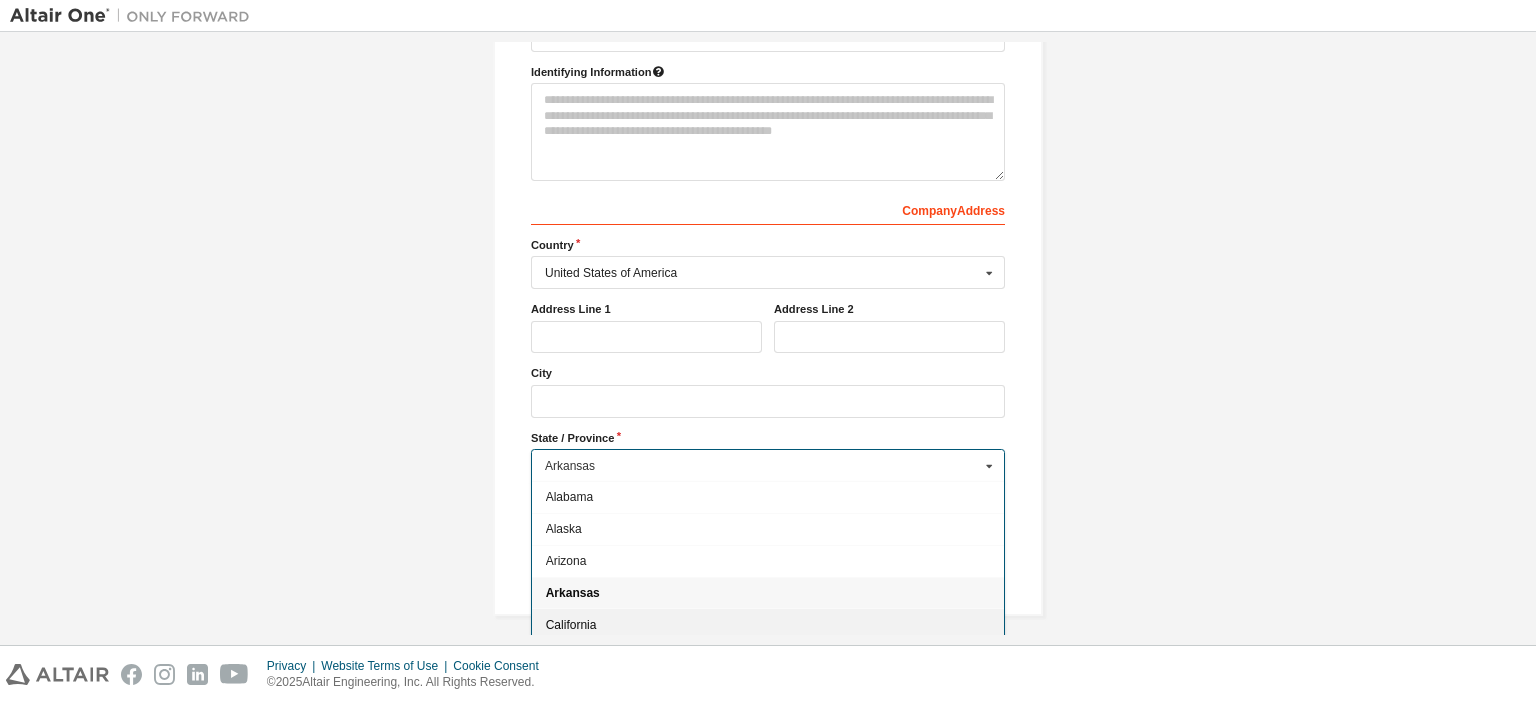 click on "California" at bounding box center [768, 625] 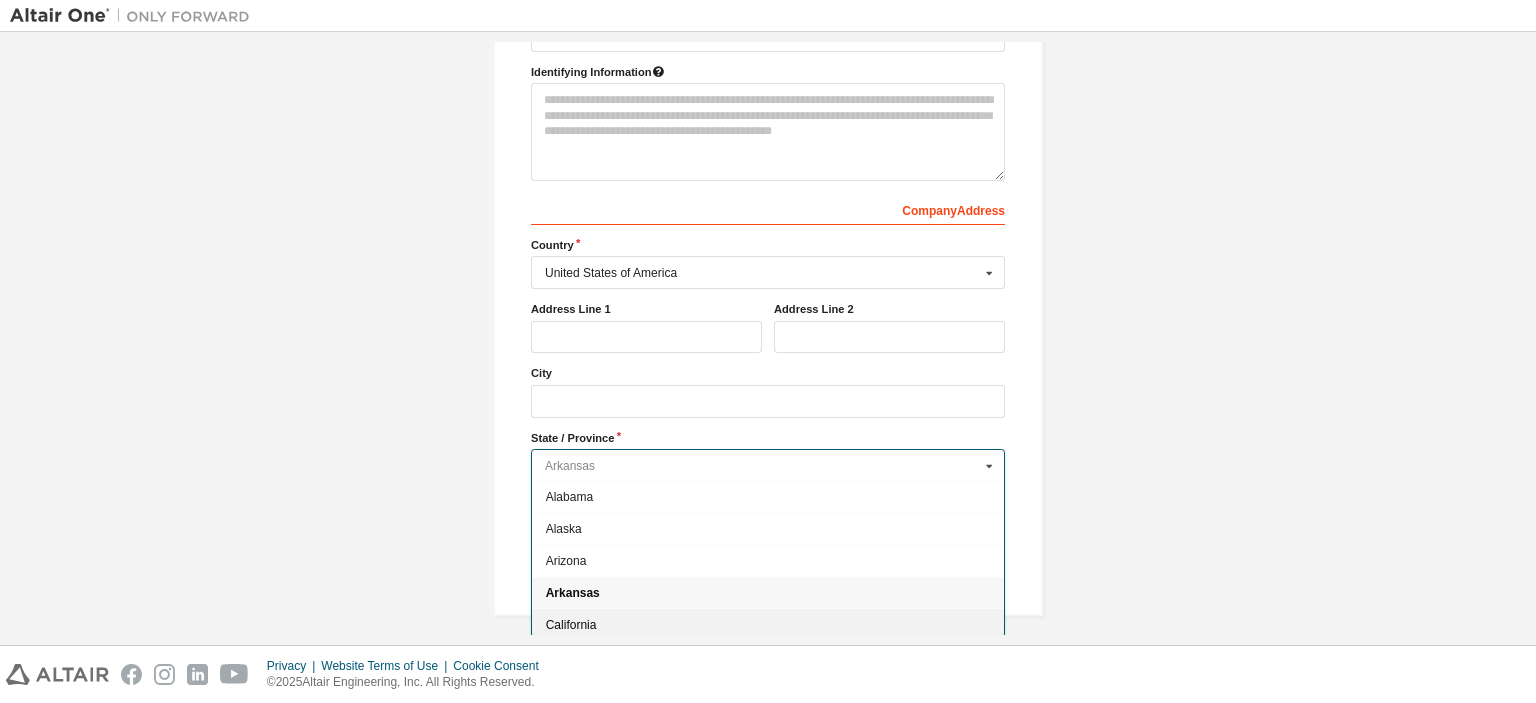 type on "**" 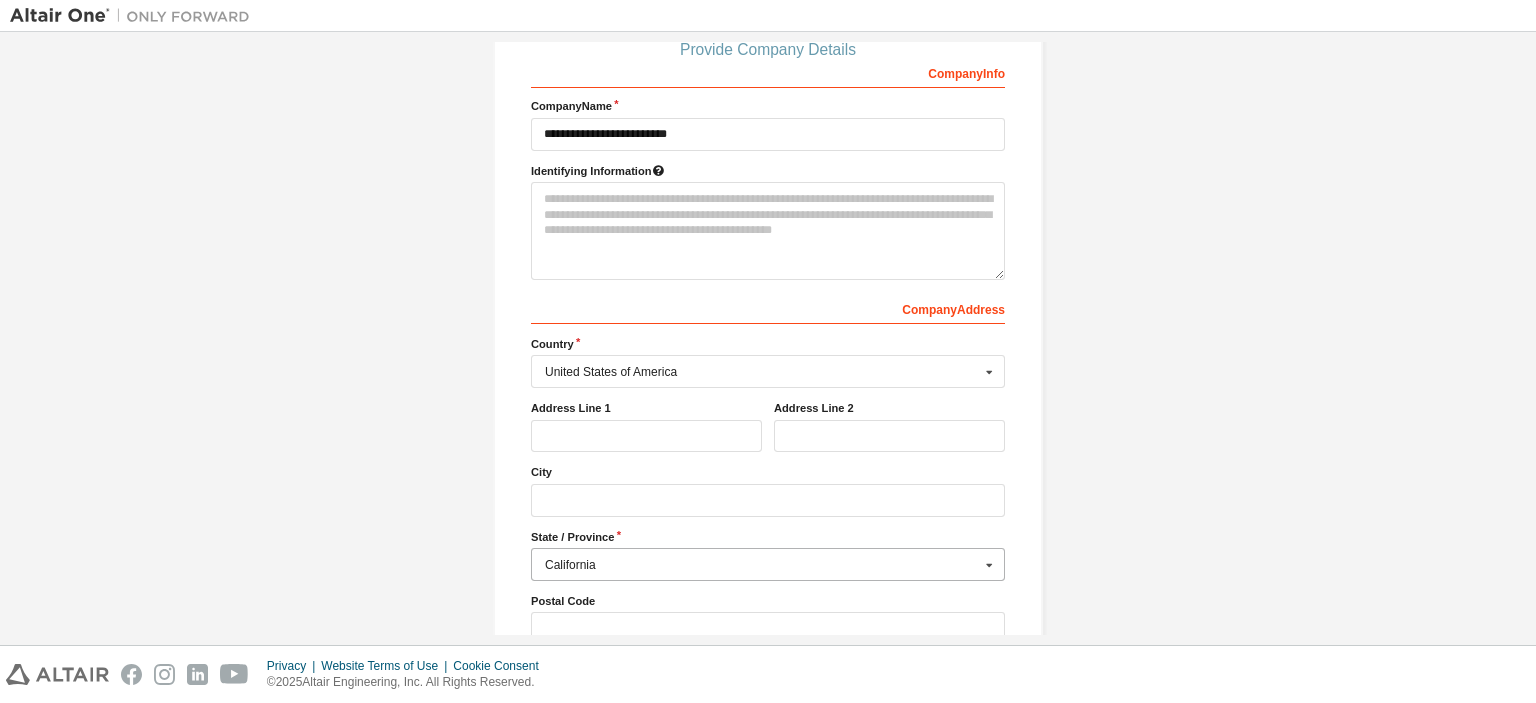 scroll, scrollTop: 335, scrollLeft: 0, axis: vertical 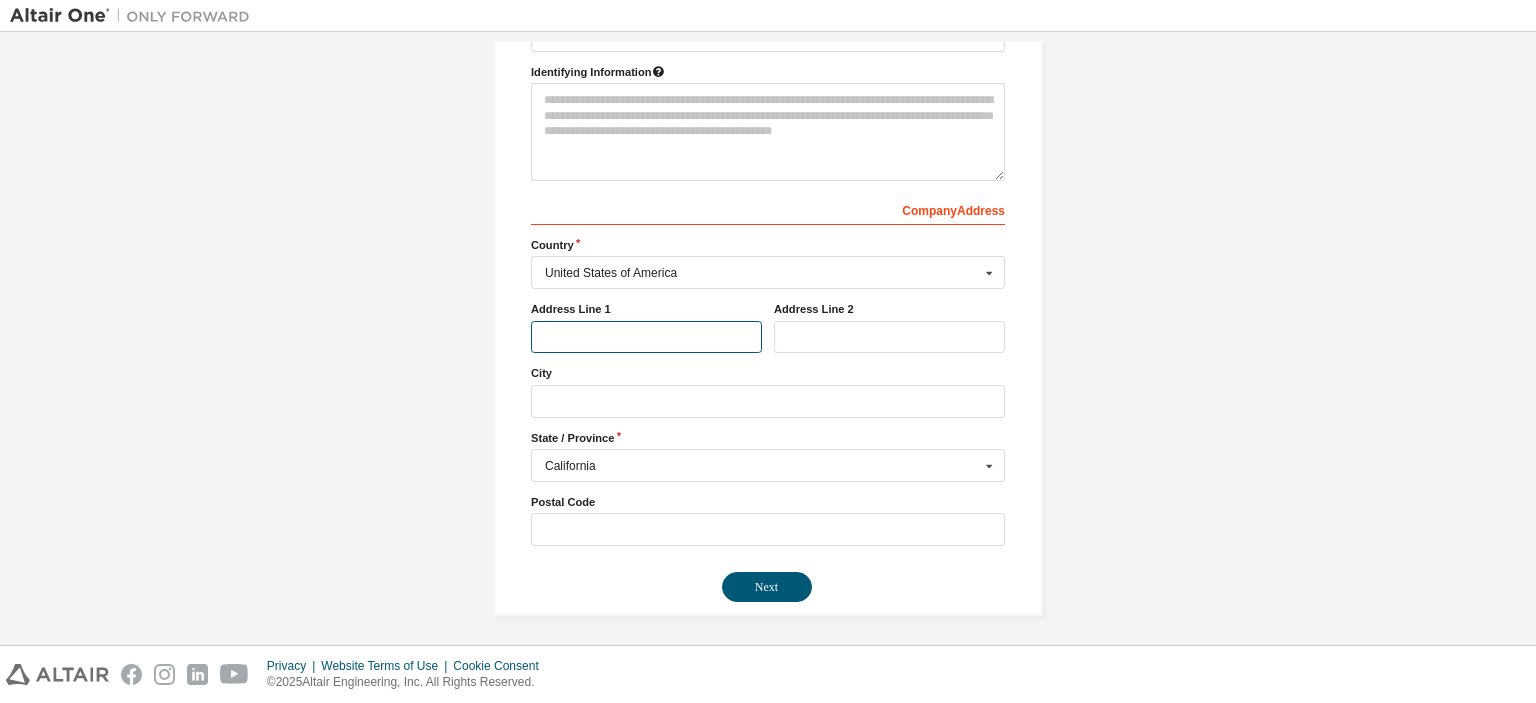 click at bounding box center [646, 337] 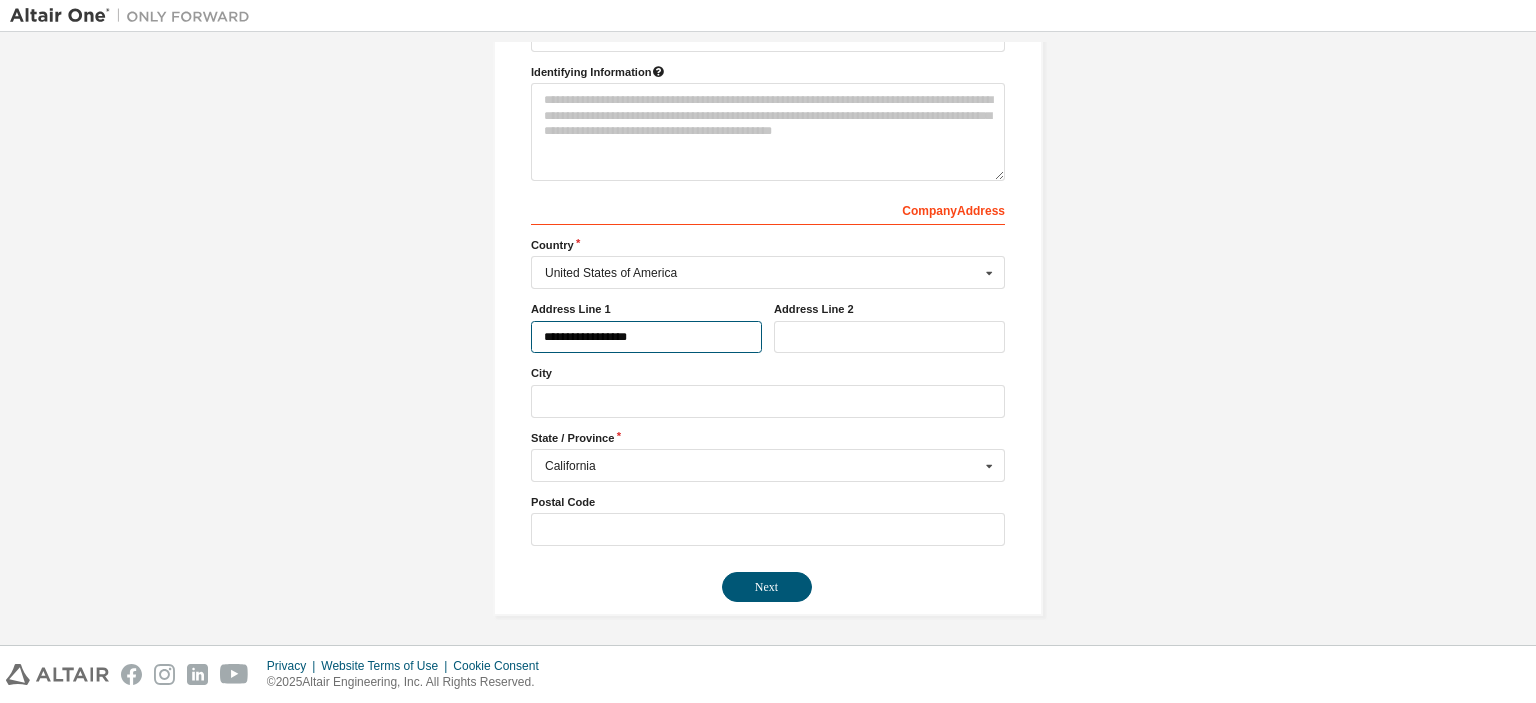 type on "**********" 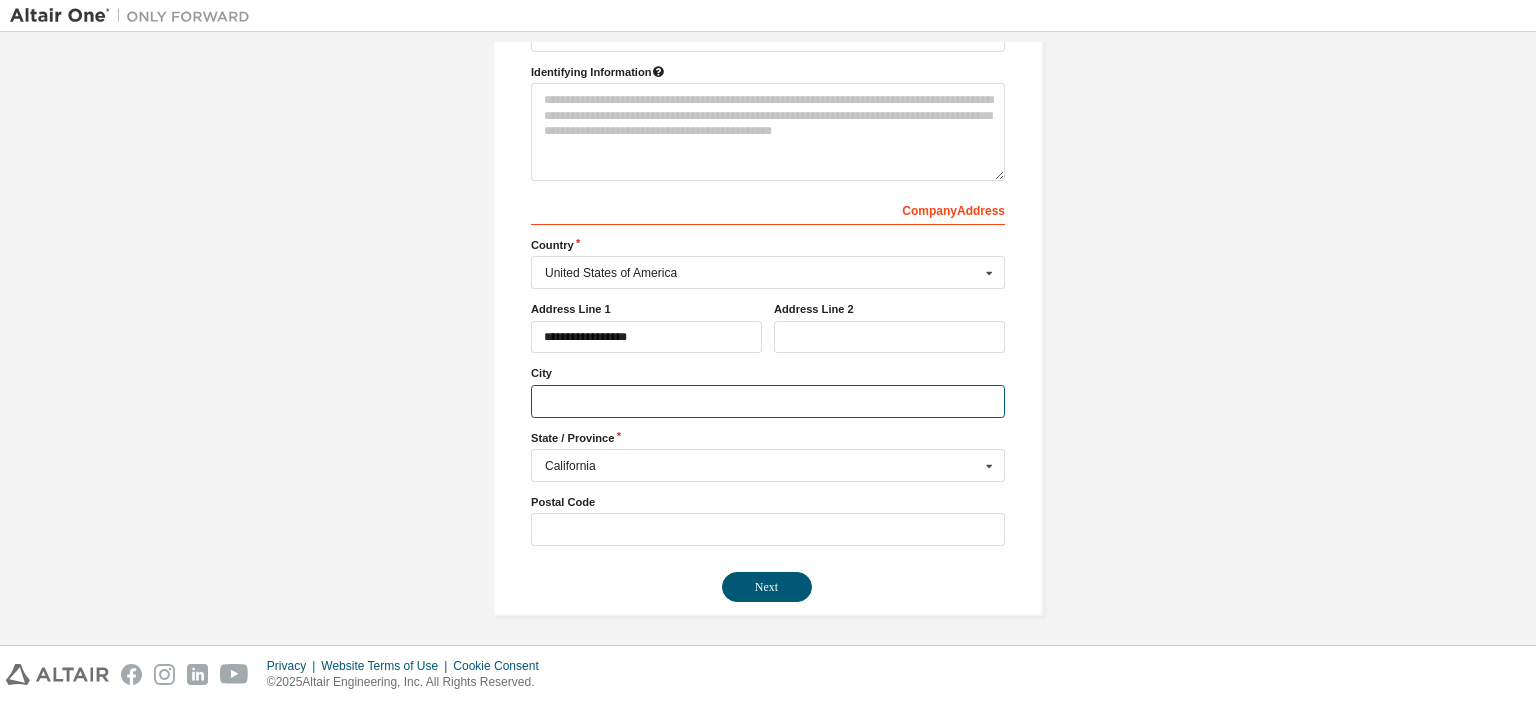 click at bounding box center [768, 401] 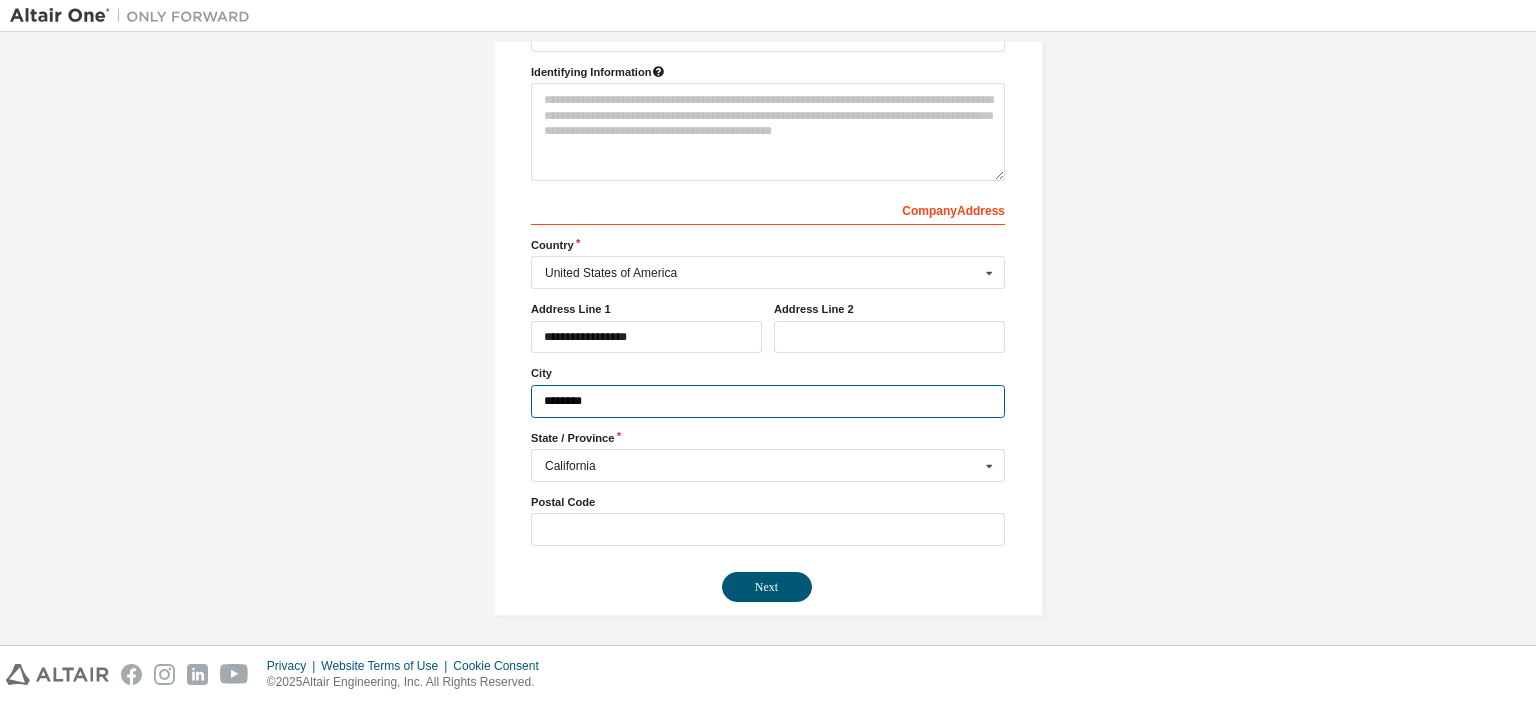 type on "********" 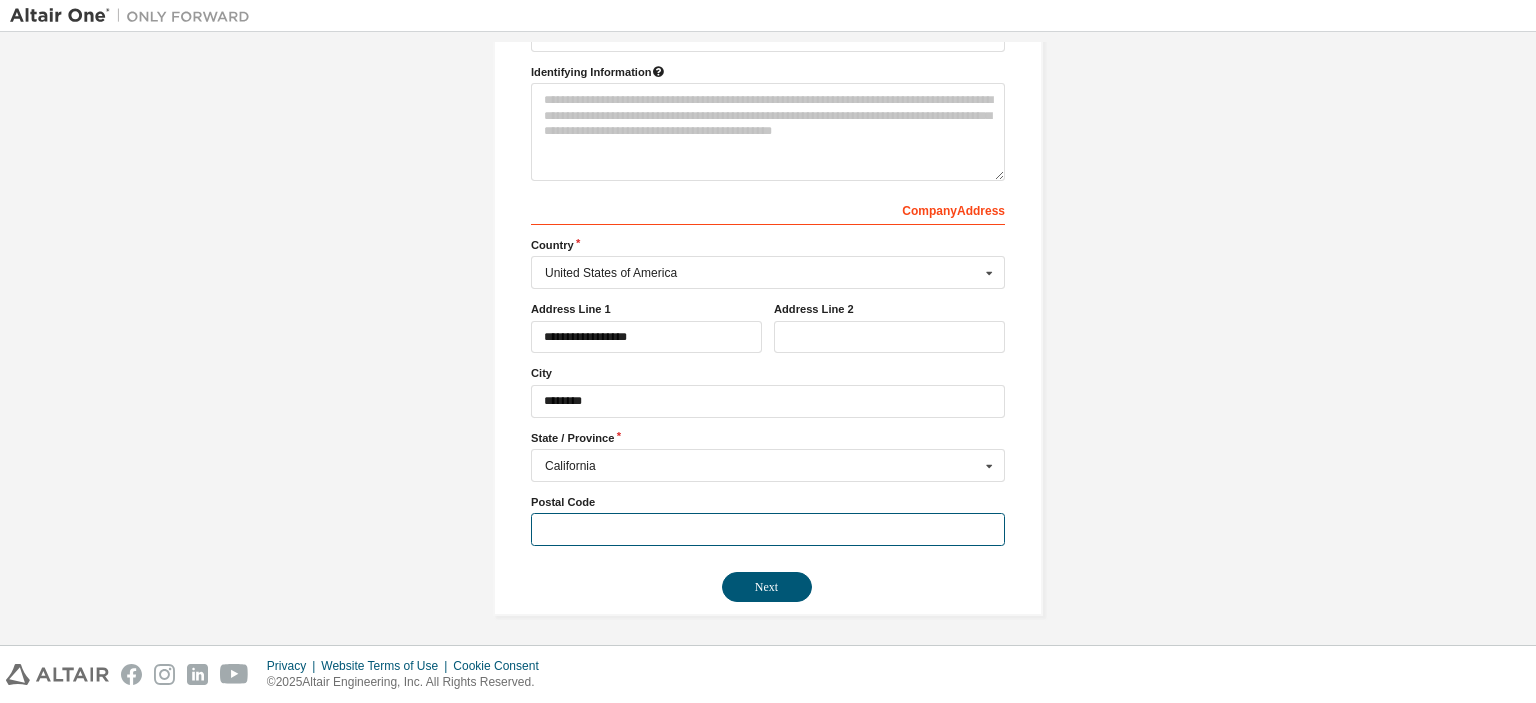 click at bounding box center (768, 529) 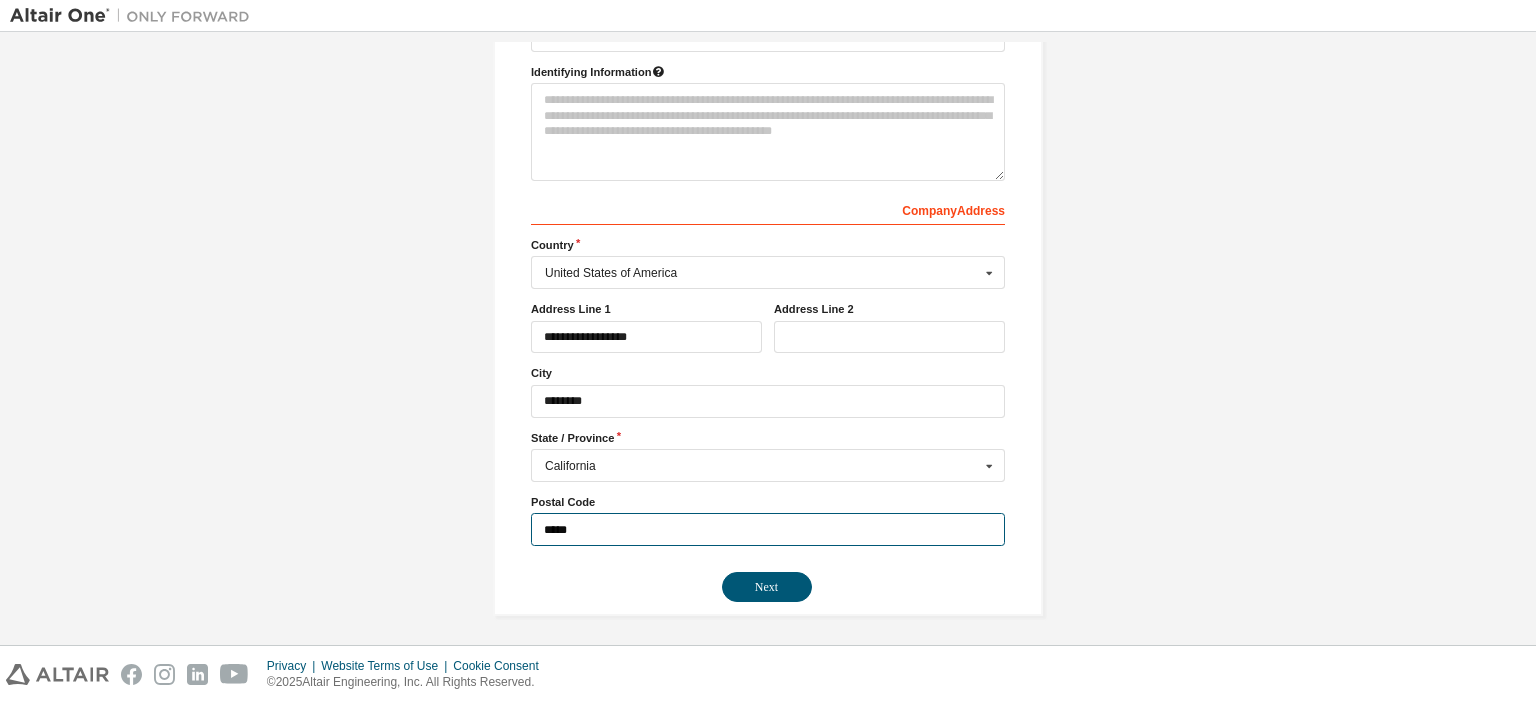 type on "*****" 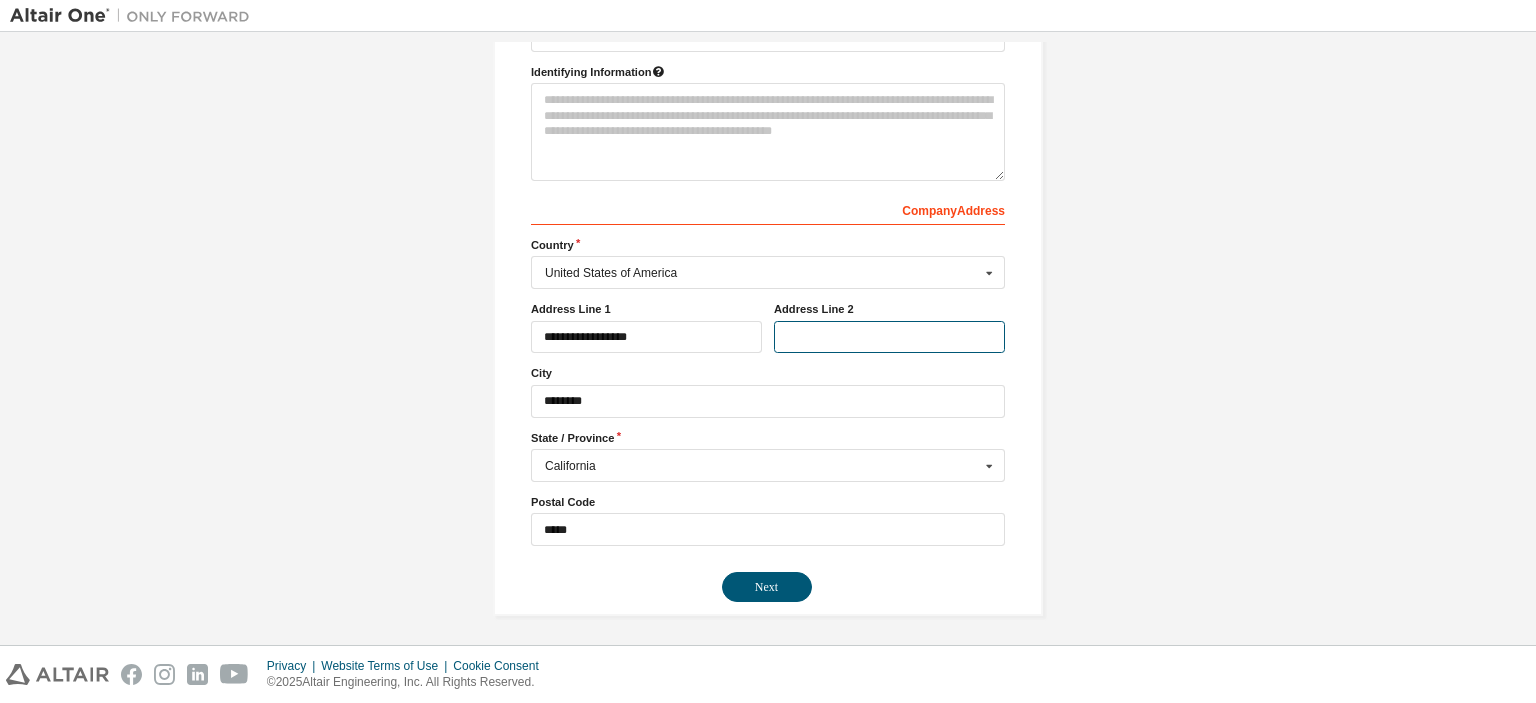 click at bounding box center (889, 337) 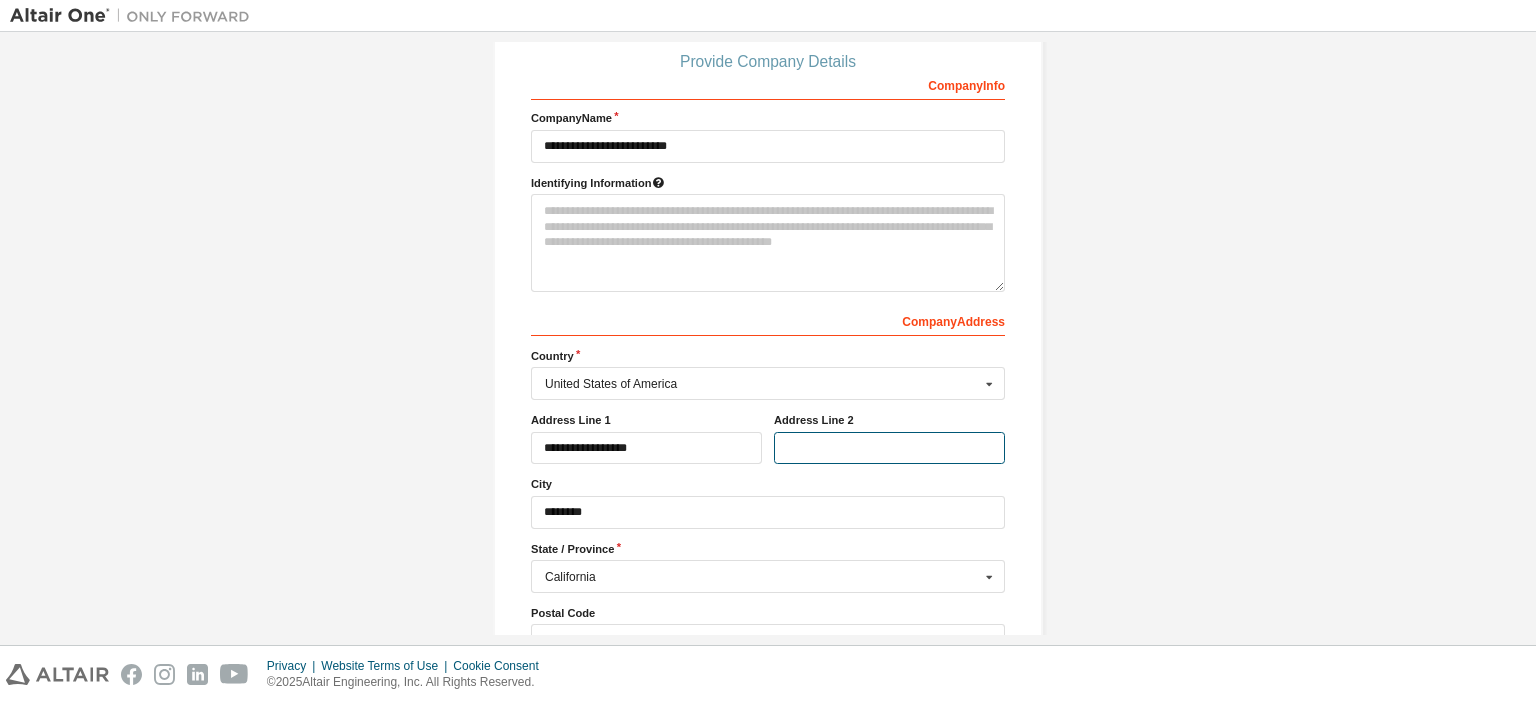 scroll, scrollTop: 335, scrollLeft: 0, axis: vertical 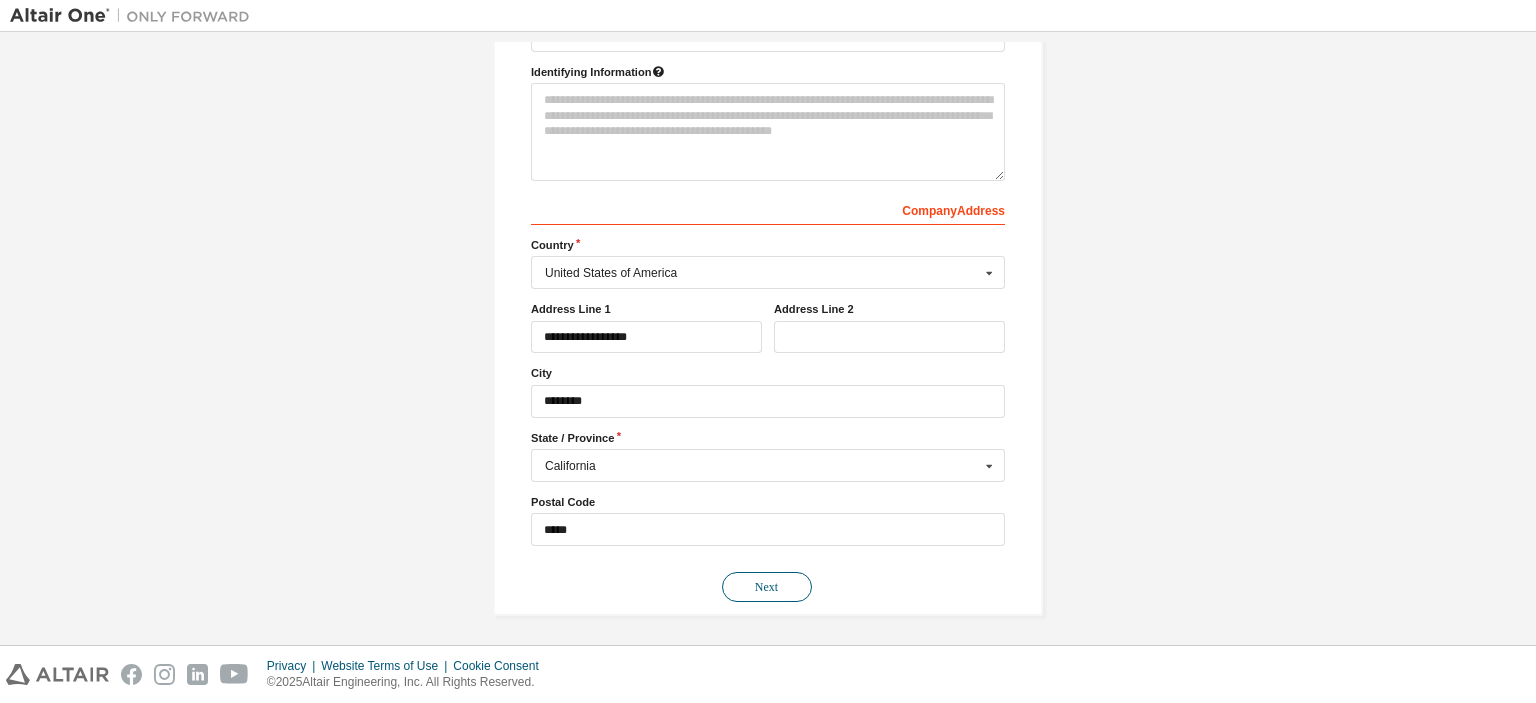 click on "Next" at bounding box center (767, 587) 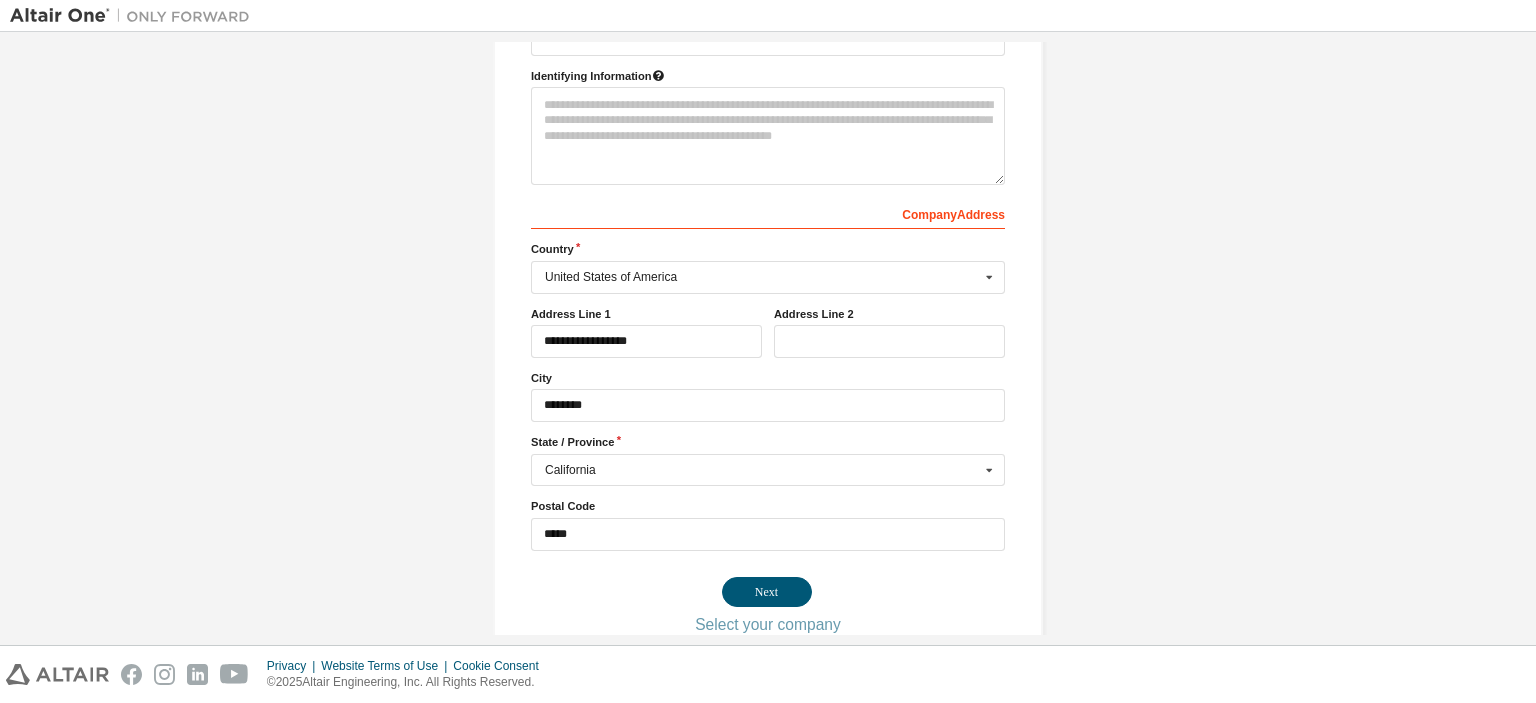 scroll, scrollTop: 0, scrollLeft: 0, axis: both 